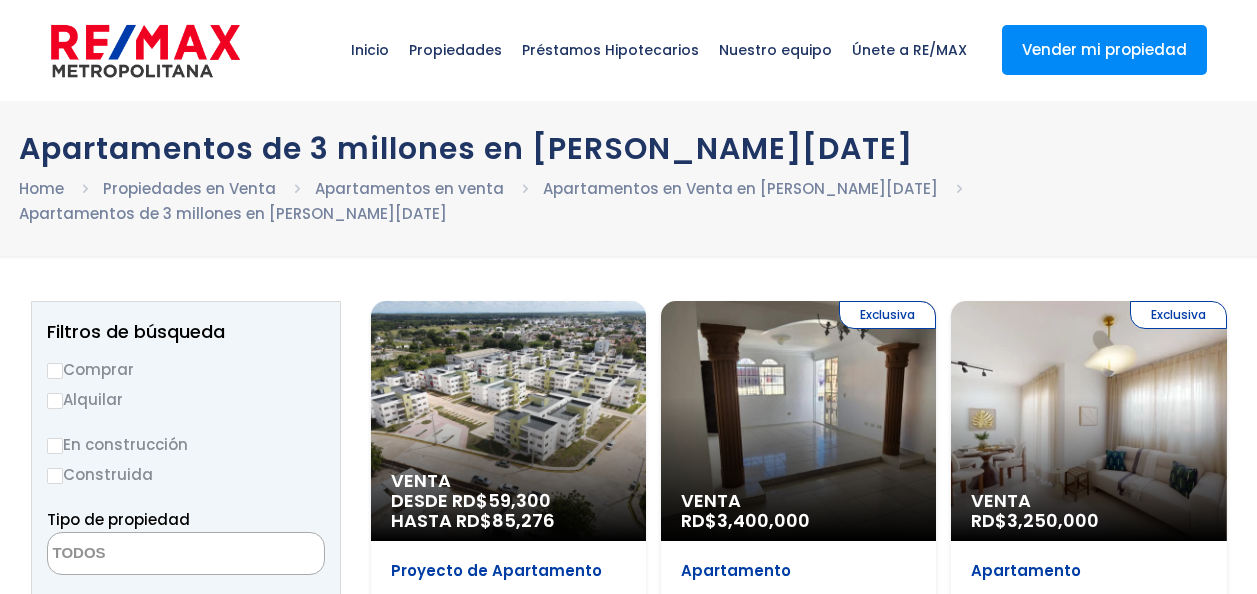 select 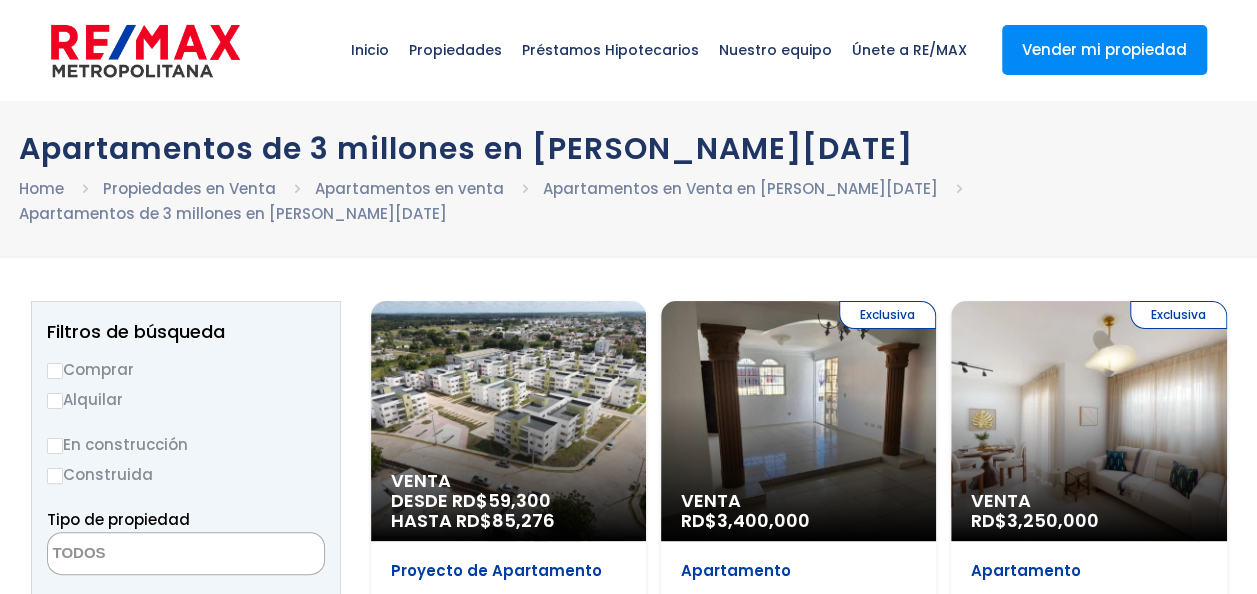 scroll, scrollTop: 0, scrollLeft: 0, axis: both 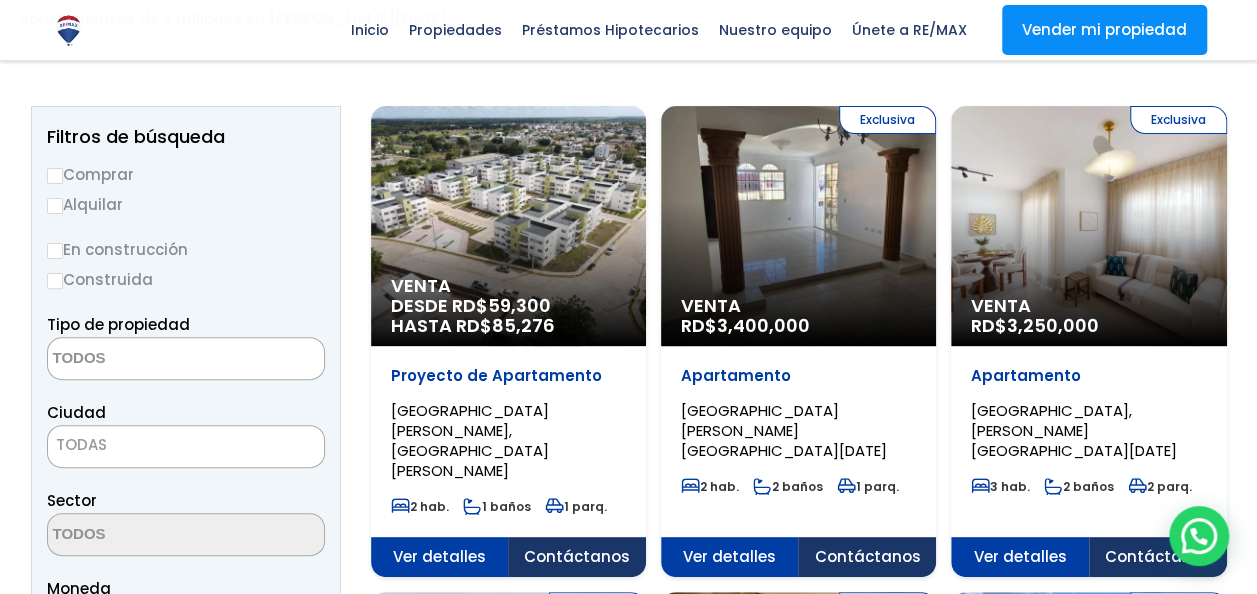 click on "Venta
DESDE RD$  59,300
HASTA RD$  85,276" at bounding box center [508, 226] 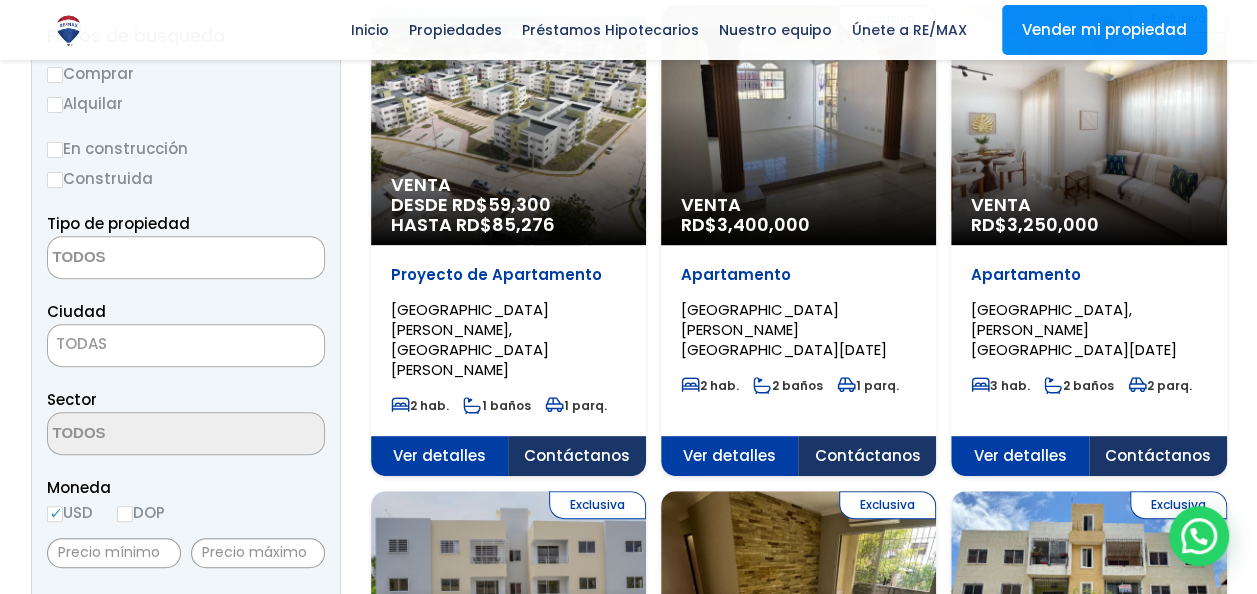 scroll, scrollTop: 296, scrollLeft: 0, axis: vertical 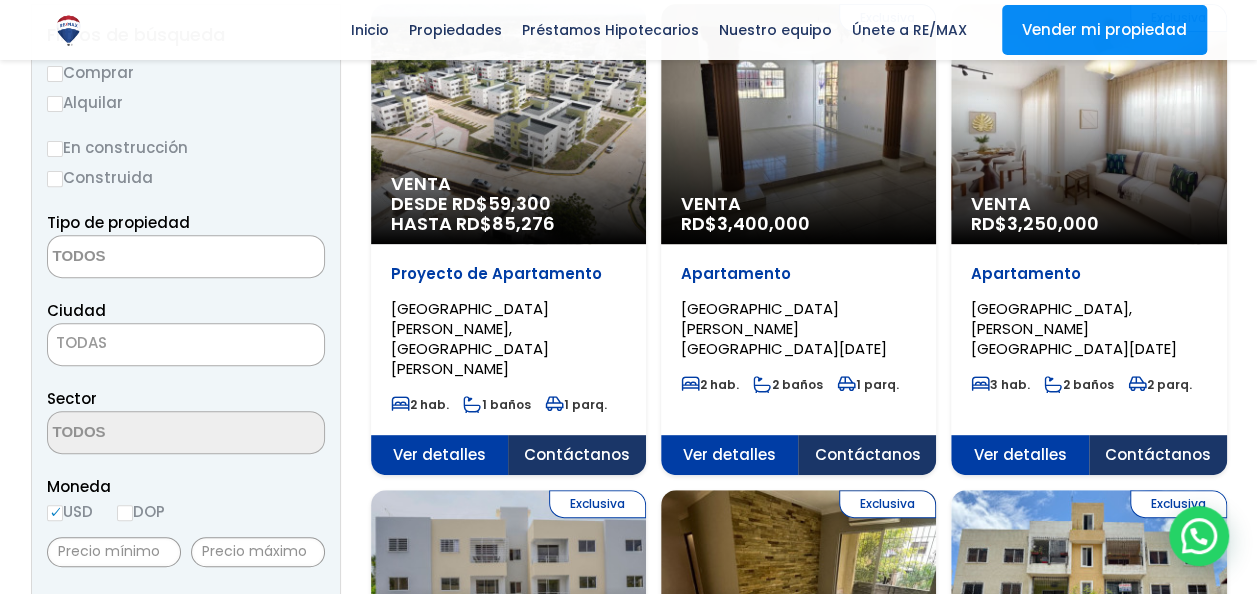 click on "Exclusiva
Venta
RD$  3,250,000" at bounding box center (508, 124) 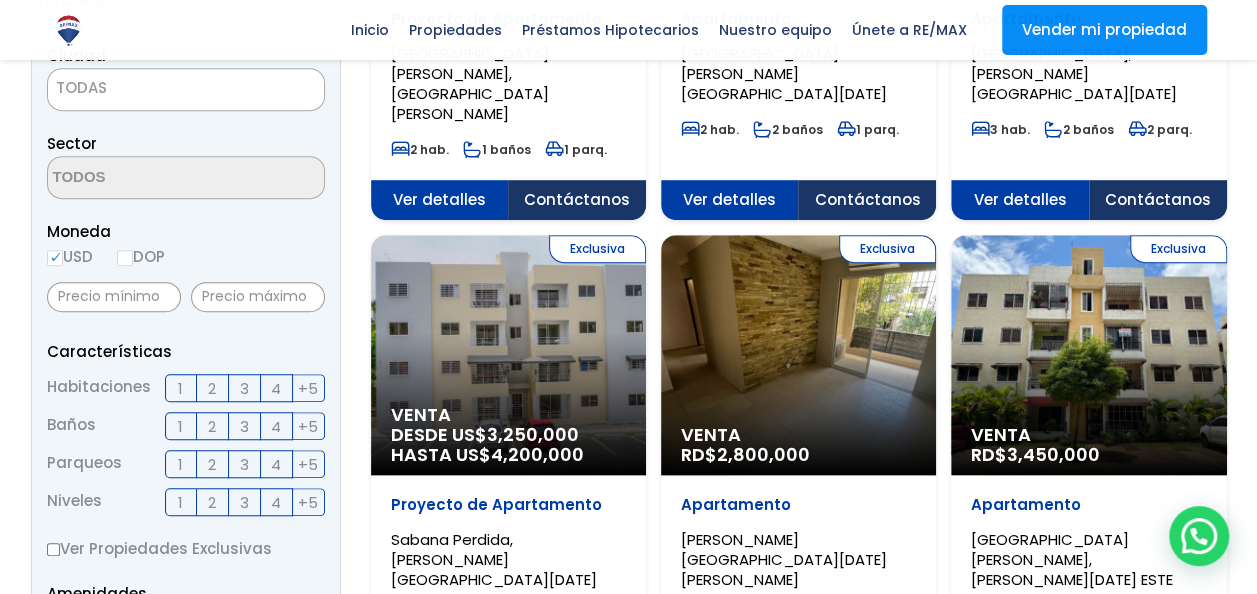 scroll, scrollTop: 556, scrollLeft: 0, axis: vertical 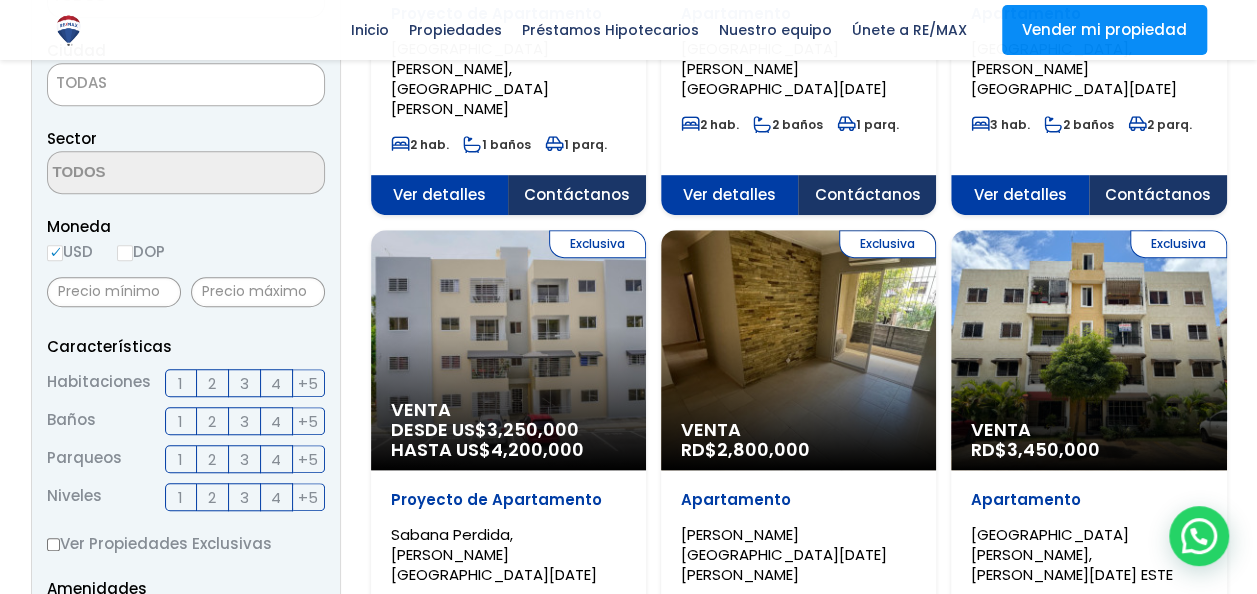 click on "Exclusiva
Venta
DESDE US$  3,250,000
HASTA US$  4,200,000" at bounding box center [508, -136] 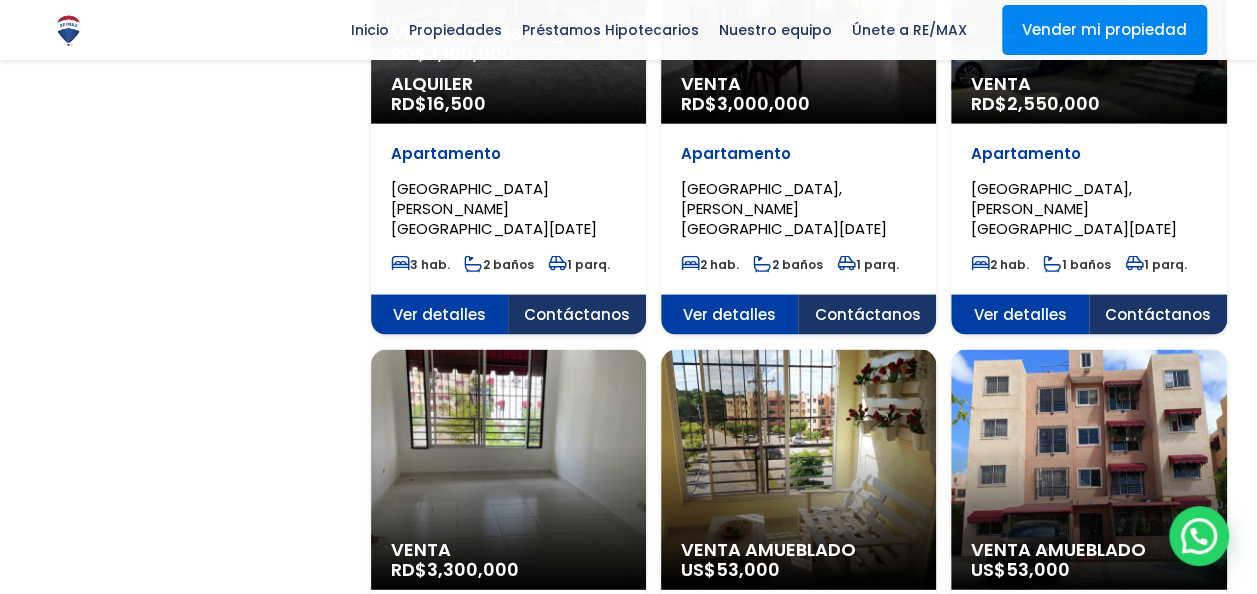scroll, scrollTop: 1857, scrollLeft: 0, axis: vertical 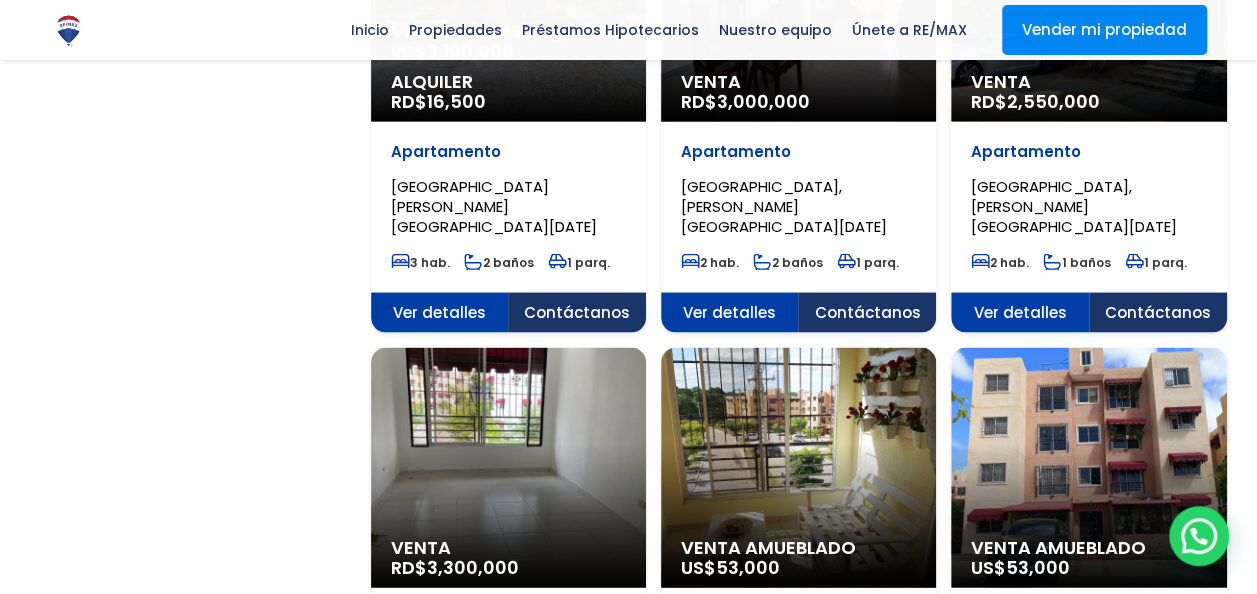 click on "Venta
RD$  3,300,000" at bounding box center [508, -1437] 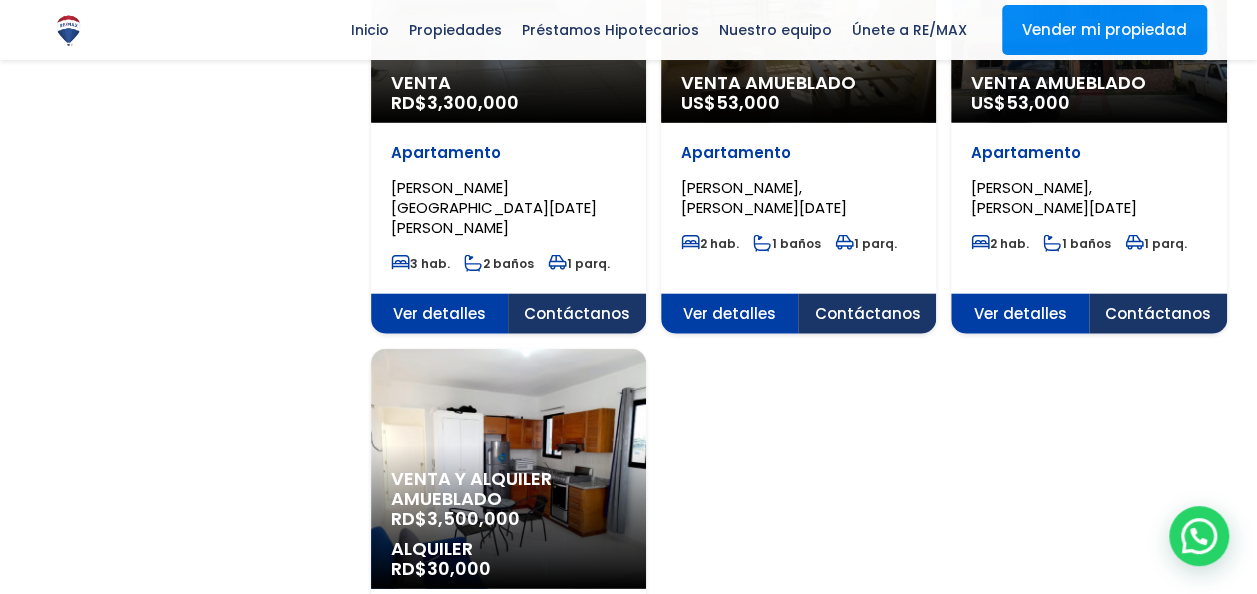 scroll, scrollTop: 2322, scrollLeft: 0, axis: vertical 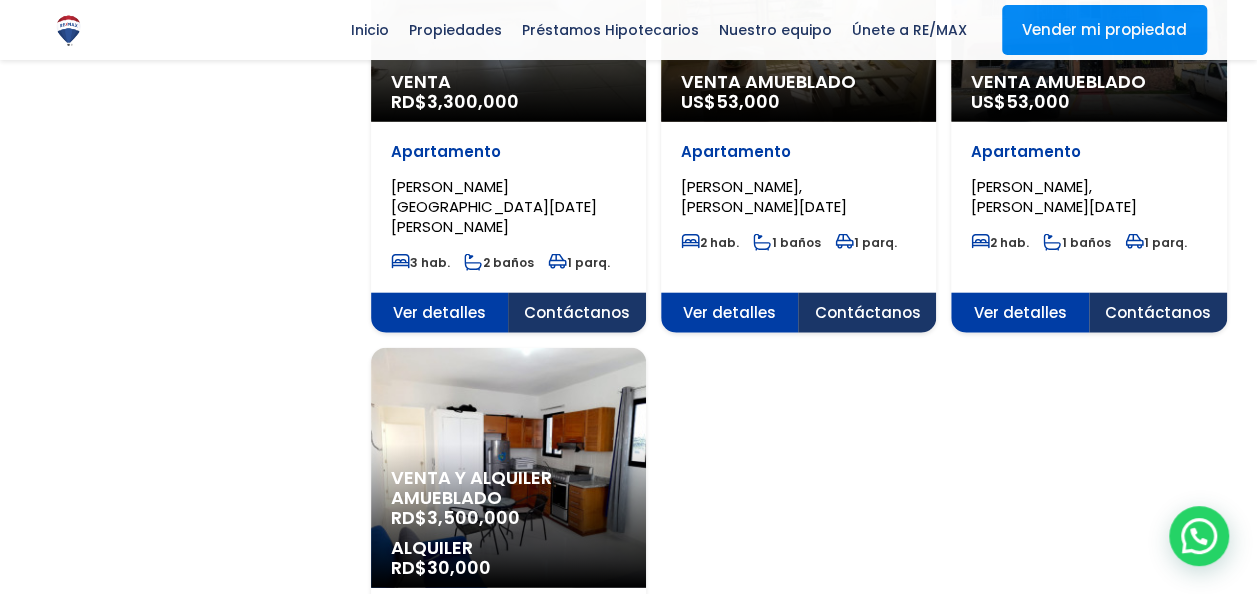 click on "Venta y alquiler amueblado
RD$  3,500,000
Alquiler
RD$  30,000" at bounding box center [508, -1902] 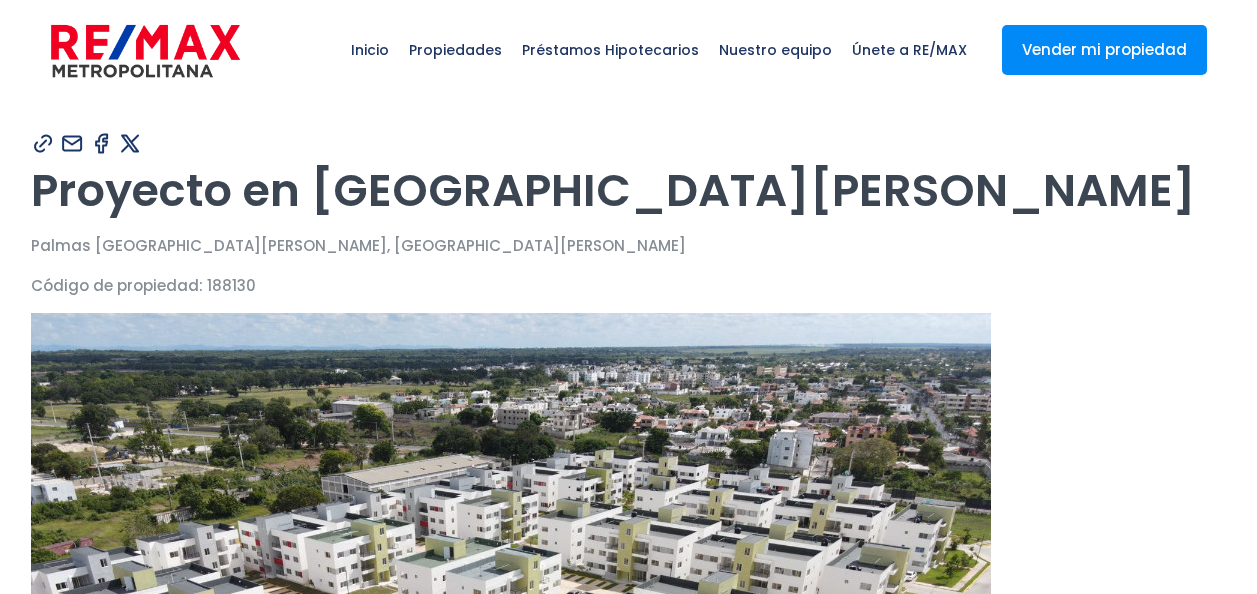 scroll, scrollTop: 0, scrollLeft: 0, axis: both 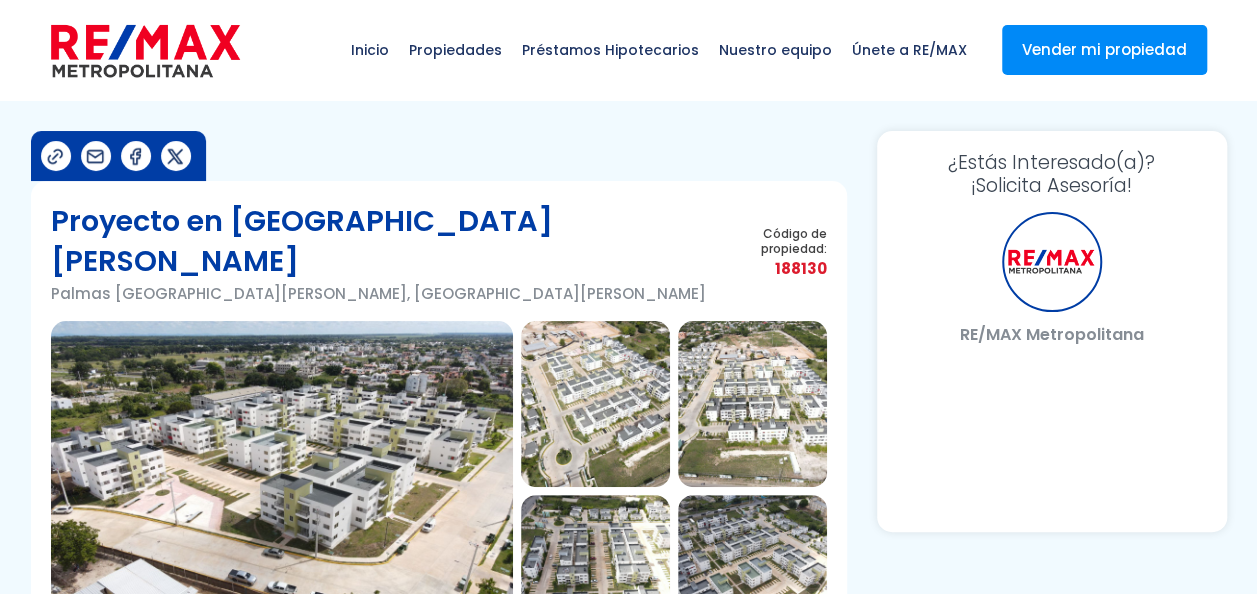 select on "DO" 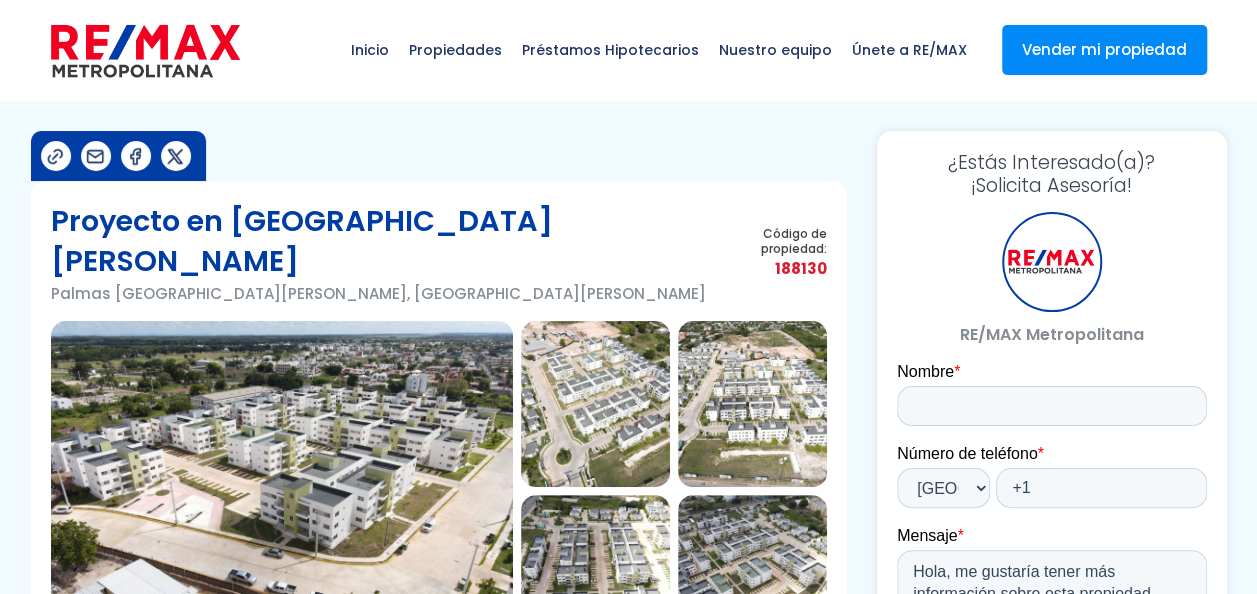 scroll, scrollTop: 0, scrollLeft: 0, axis: both 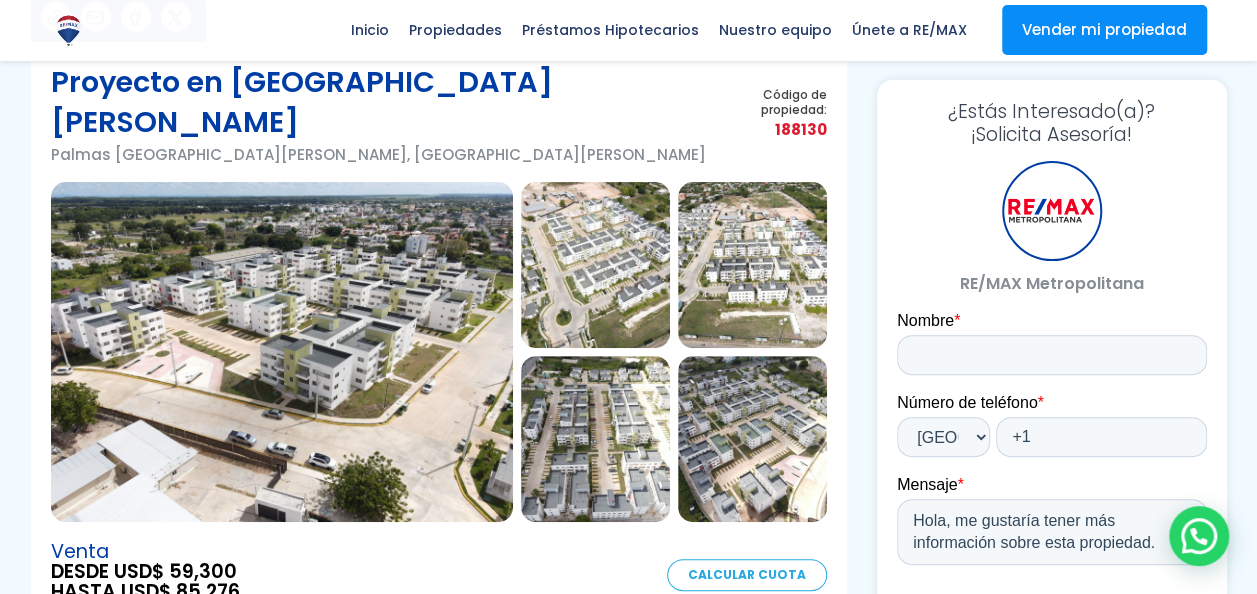 click at bounding box center (282, 352) 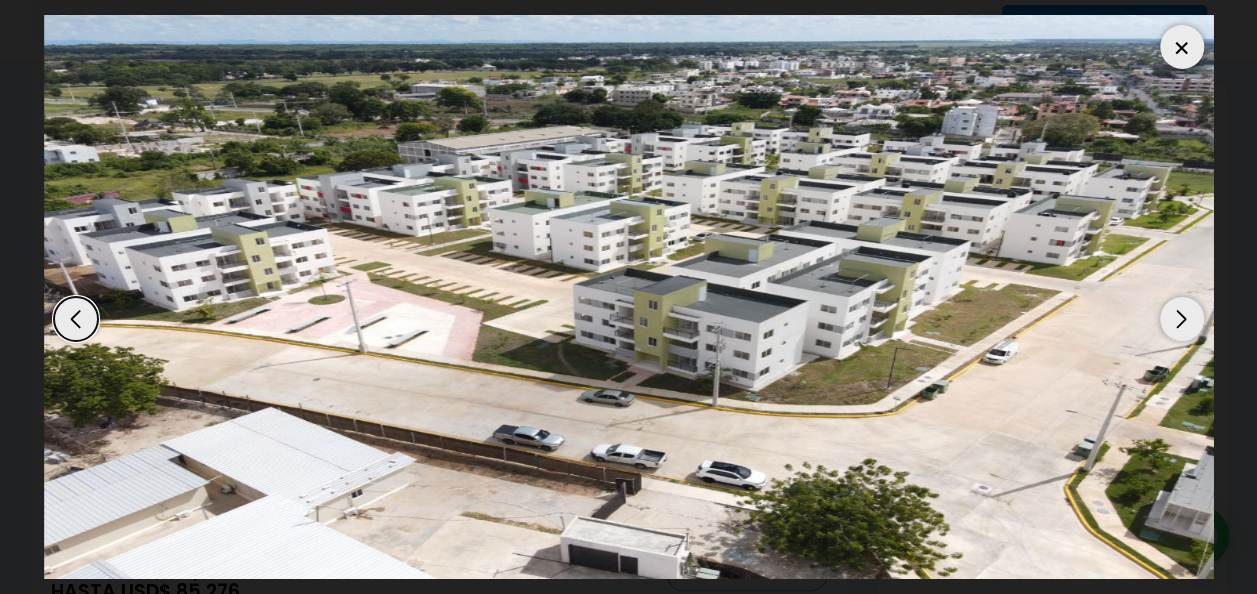 click at bounding box center (1182, 319) 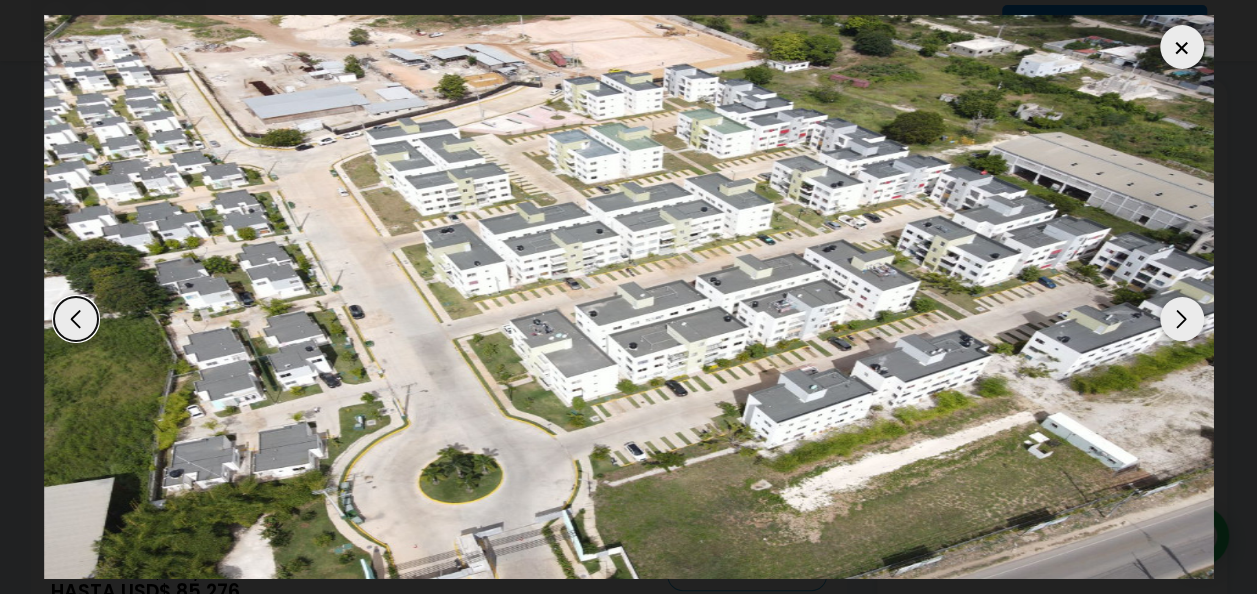 click at bounding box center (1182, 319) 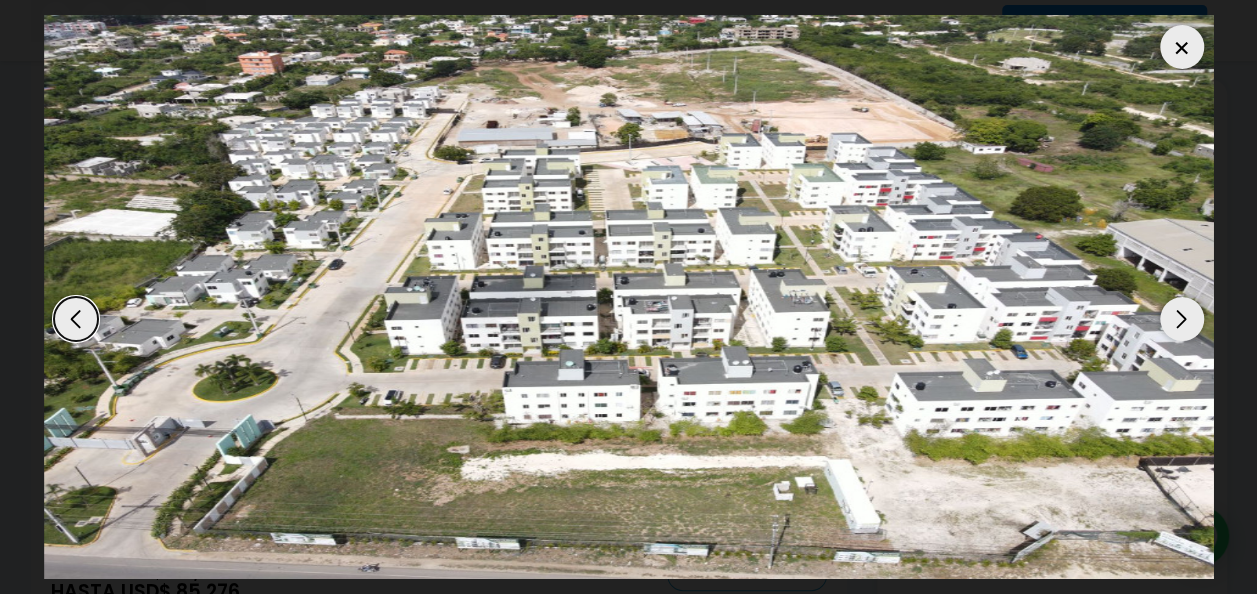 click at bounding box center (1182, 319) 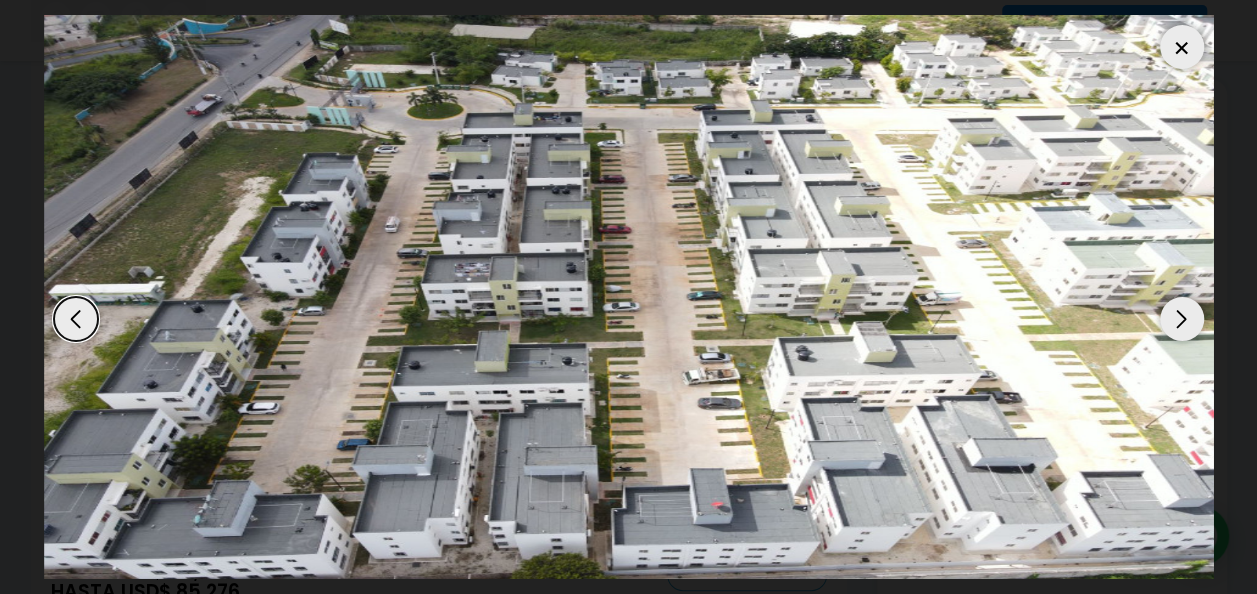 click at bounding box center [1182, 319] 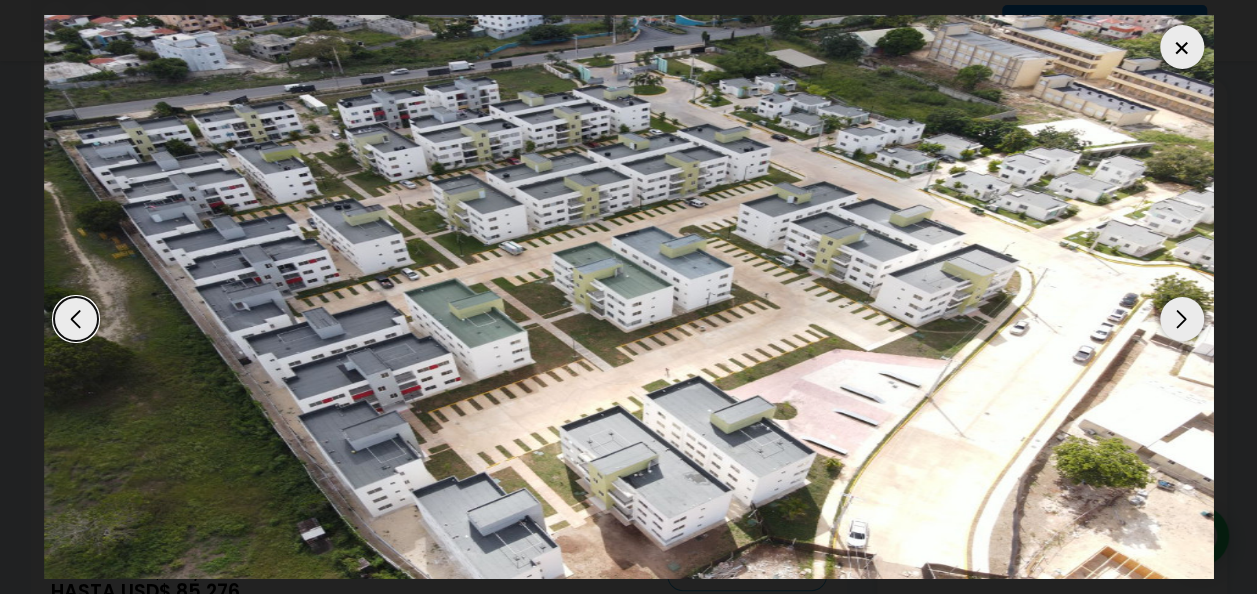 click at bounding box center [1182, 47] 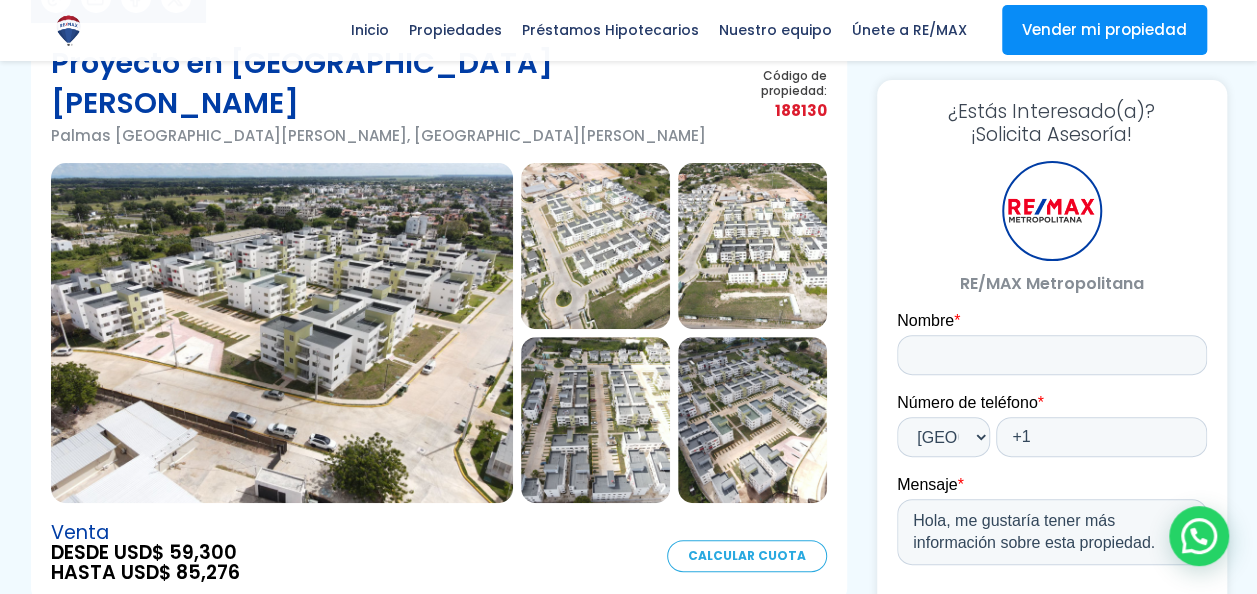 scroll, scrollTop: 153, scrollLeft: 0, axis: vertical 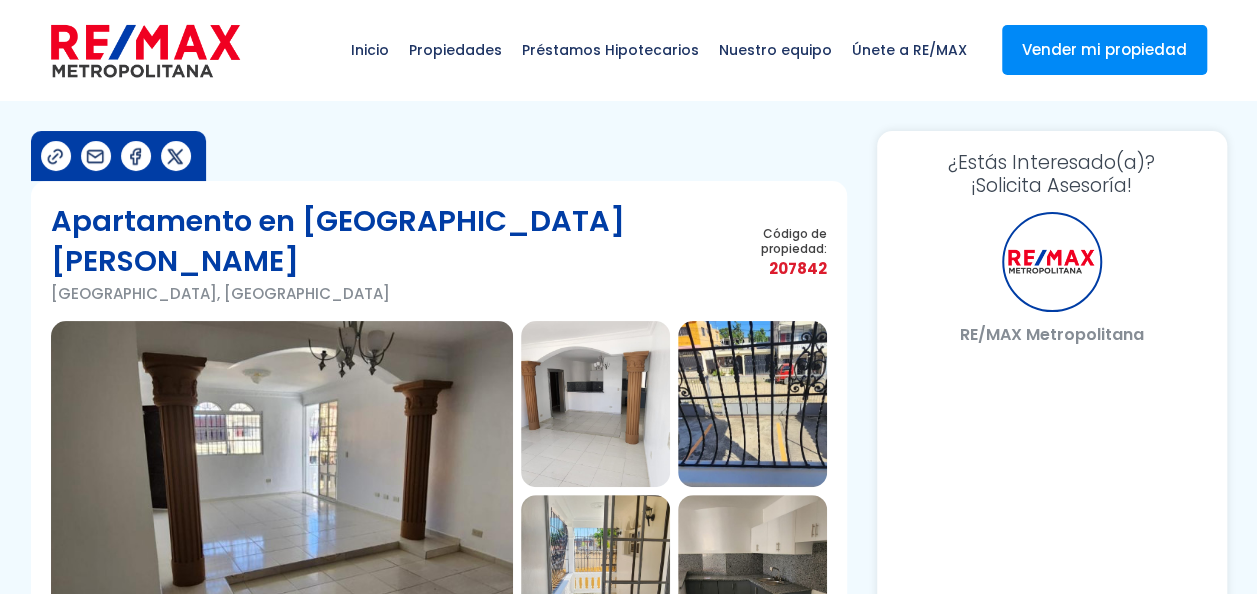 select on "DO" 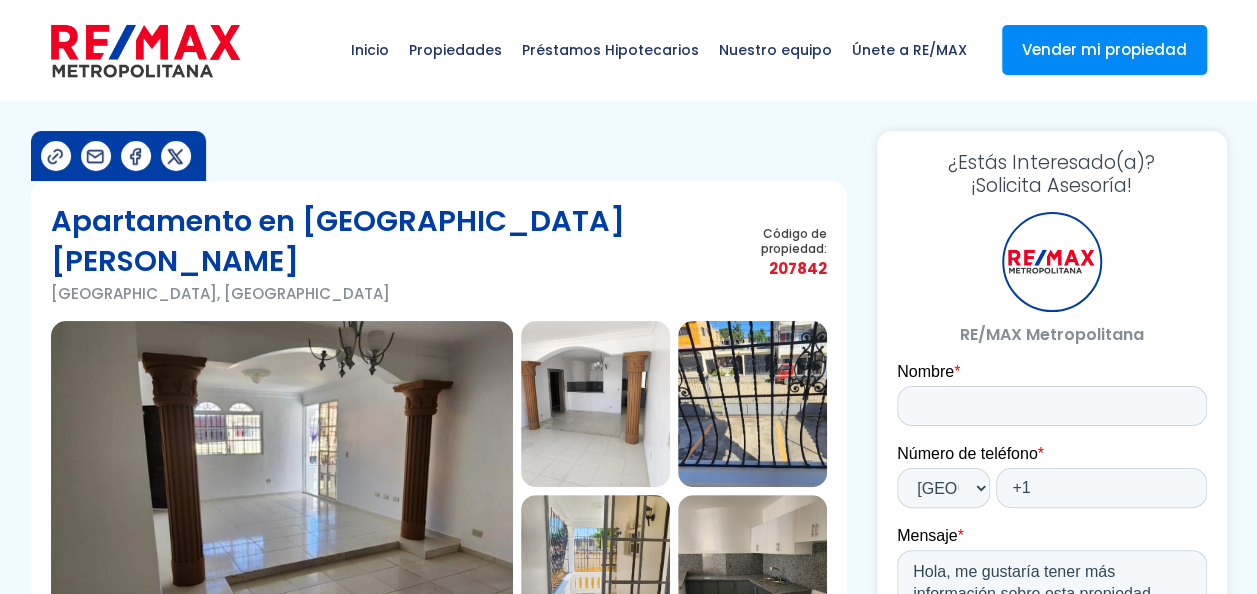 scroll, scrollTop: 0, scrollLeft: 0, axis: both 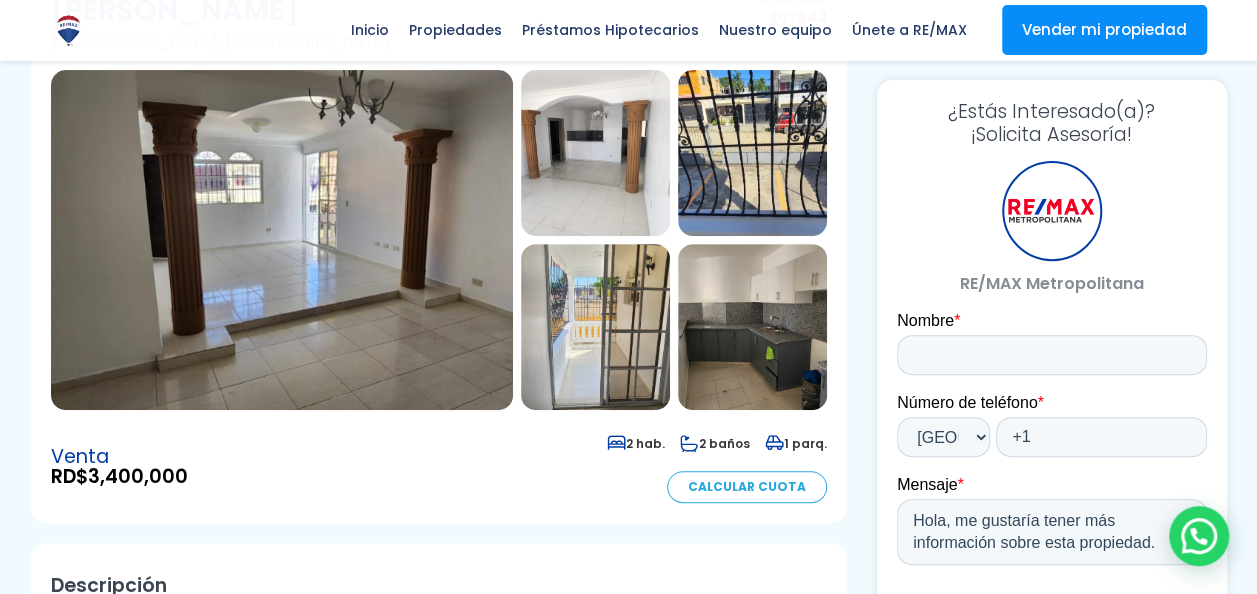 click at bounding box center [595, 327] 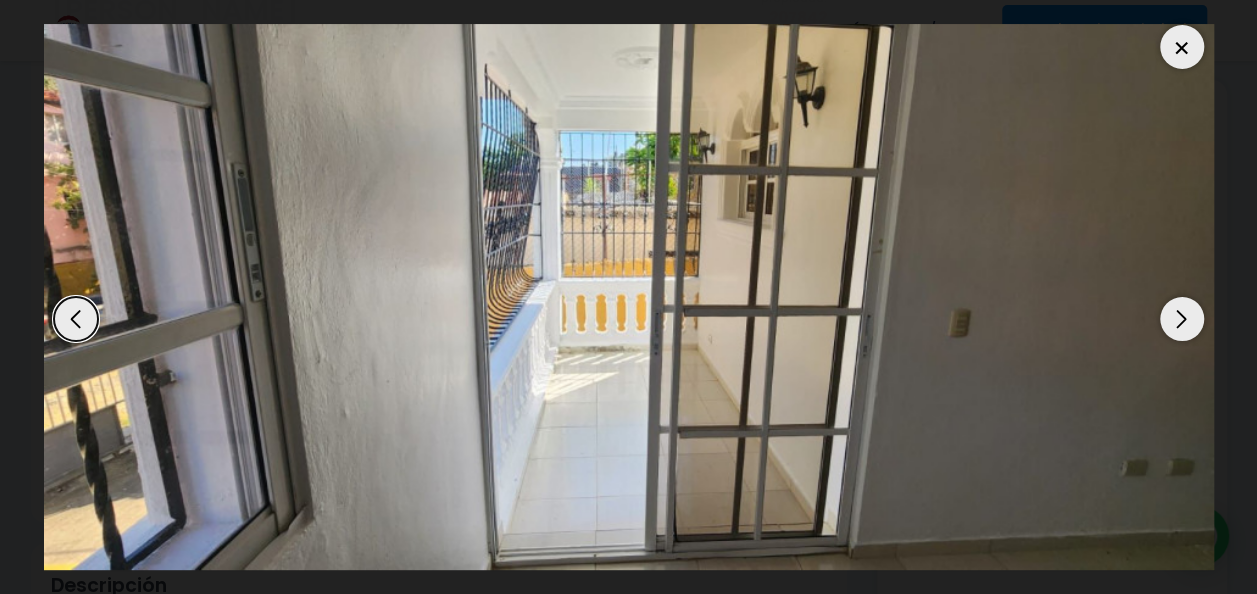 click at bounding box center (1182, 319) 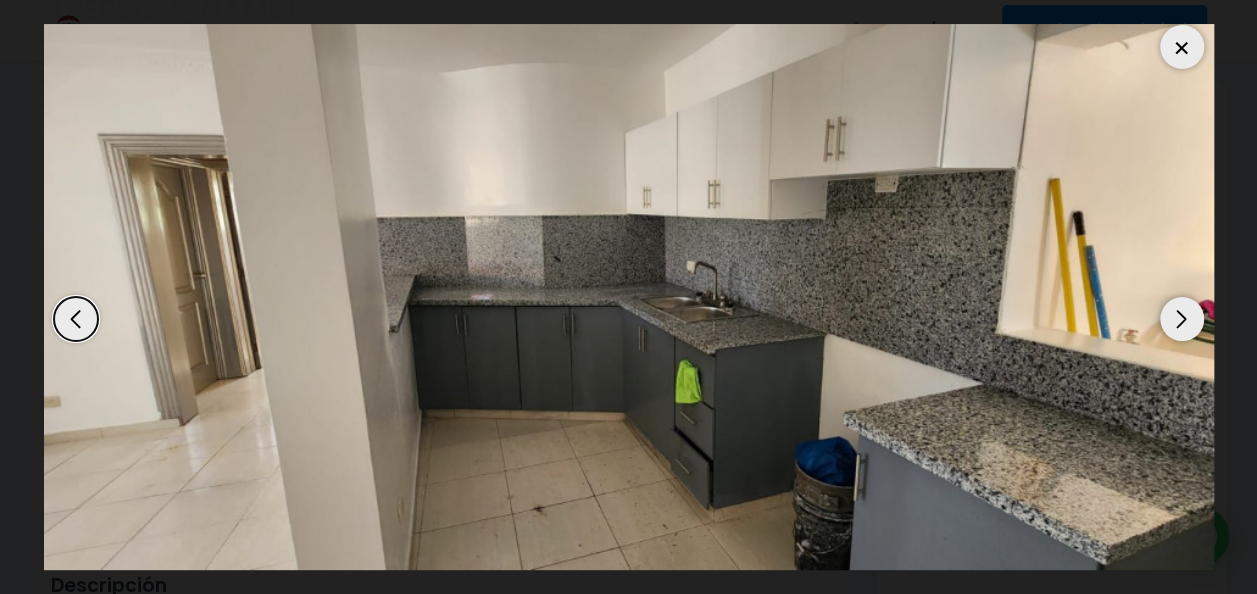 click at bounding box center [1182, 319] 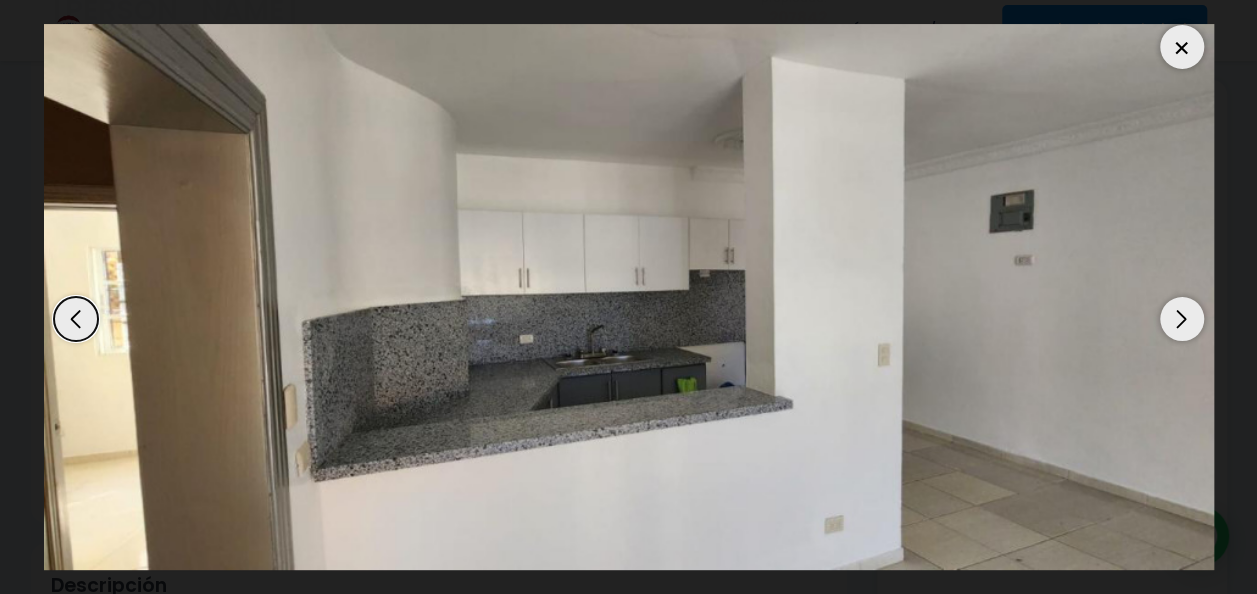 click at bounding box center [1182, 319] 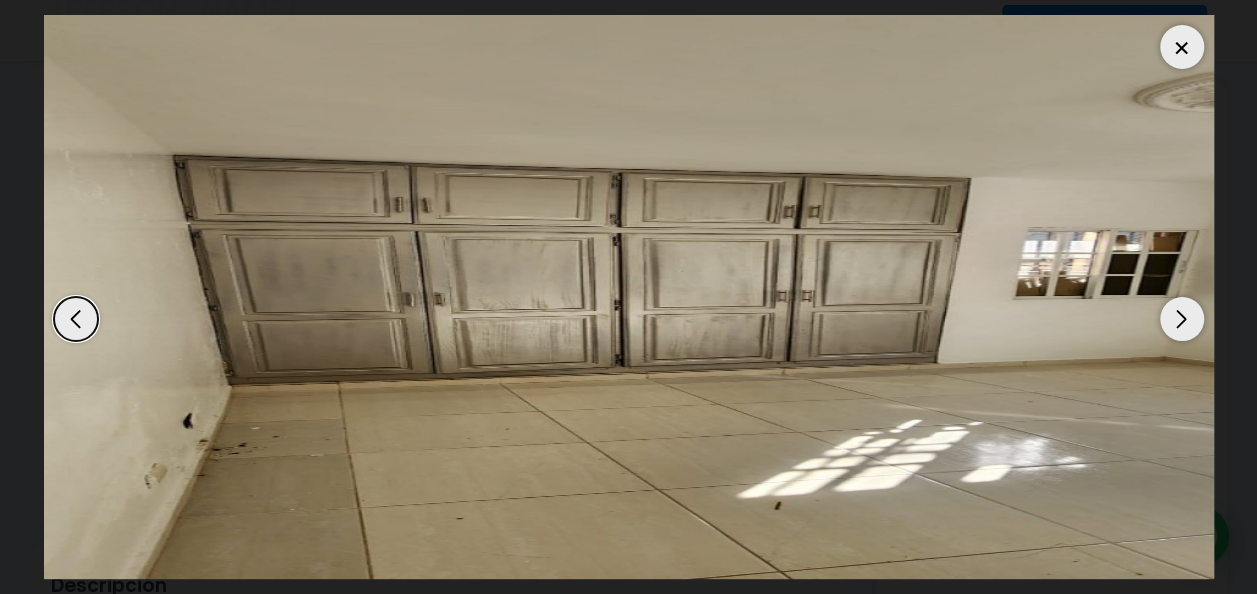 click at bounding box center (1182, 319) 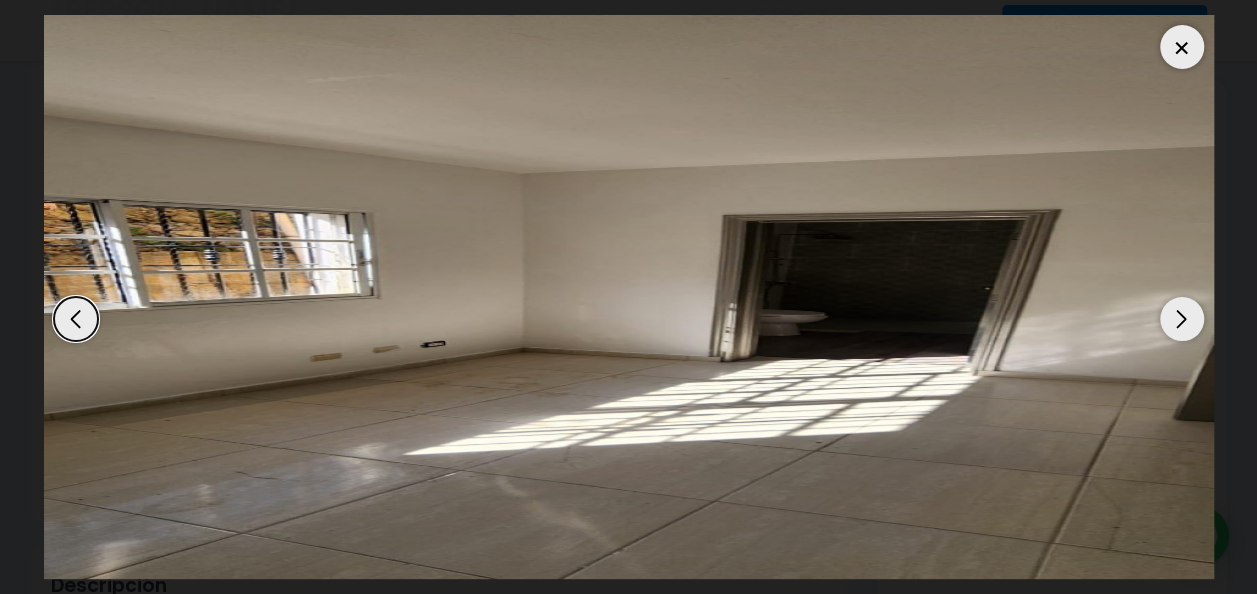 click at bounding box center (1182, 319) 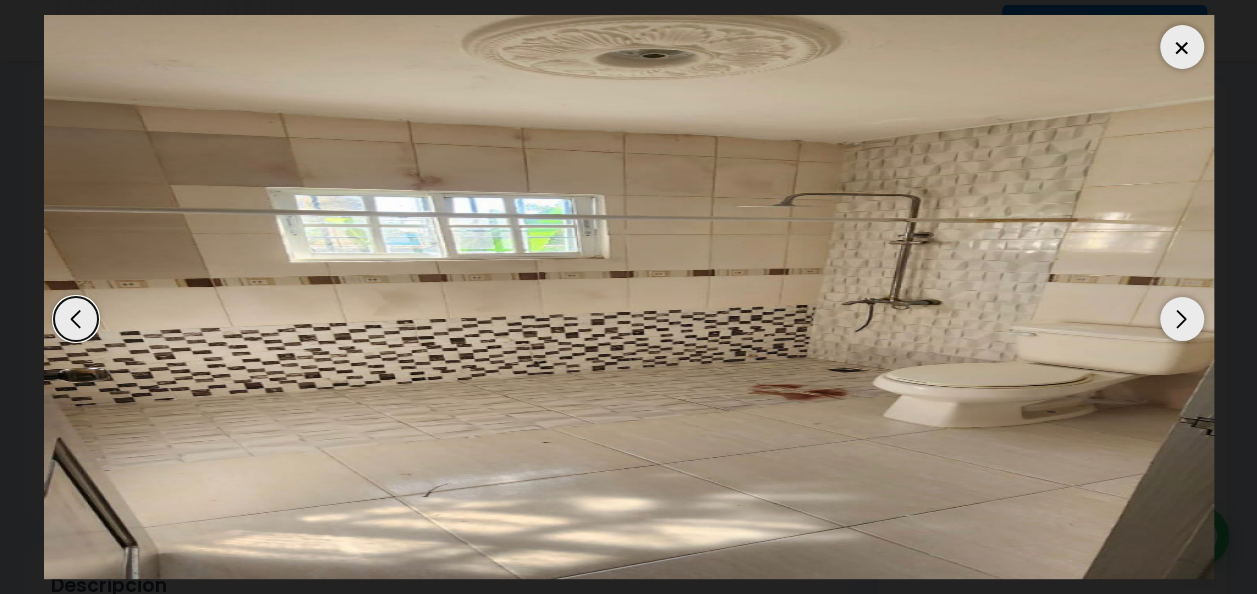 click at bounding box center [1182, 319] 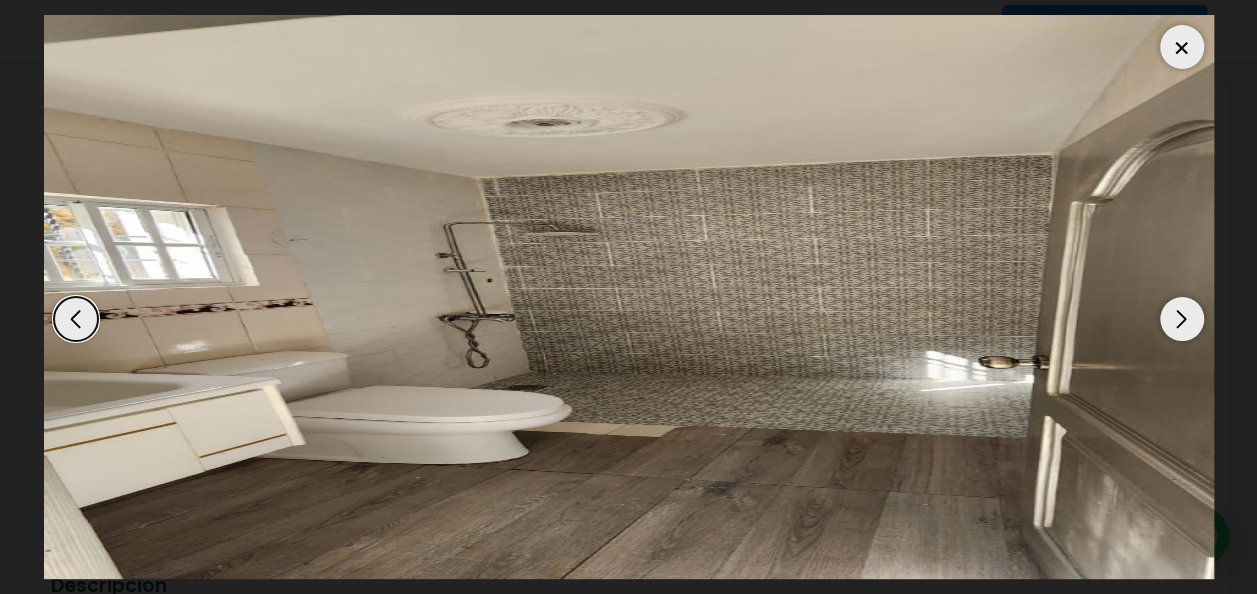 click at bounding box center [1182, 319] 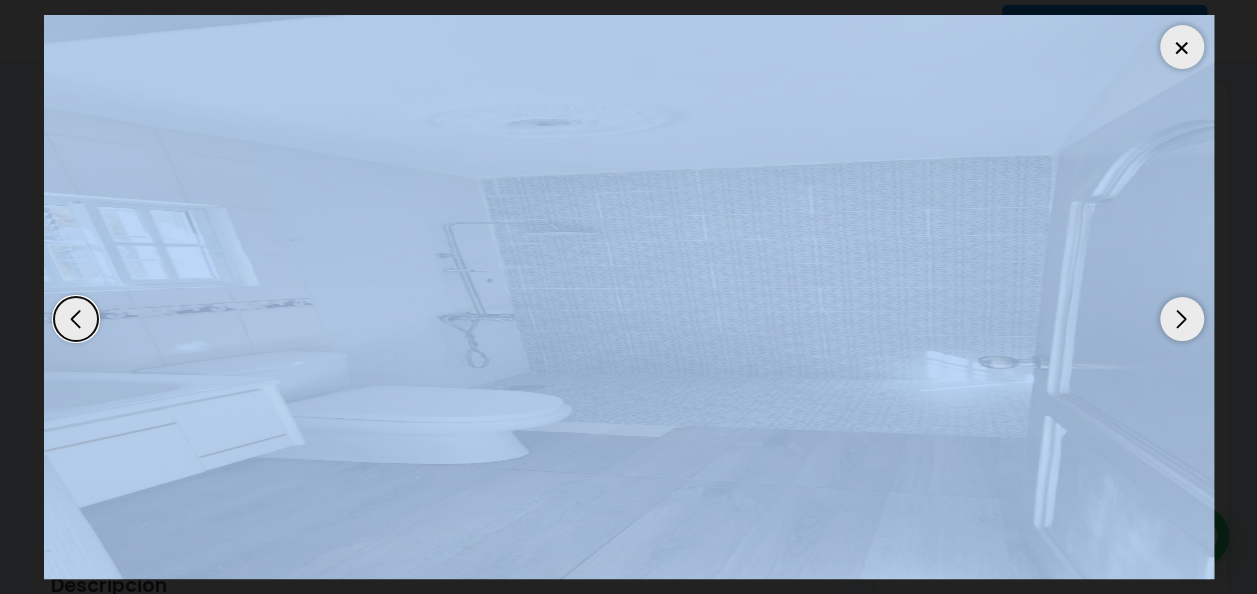 click at bounding box center (1182, 319) 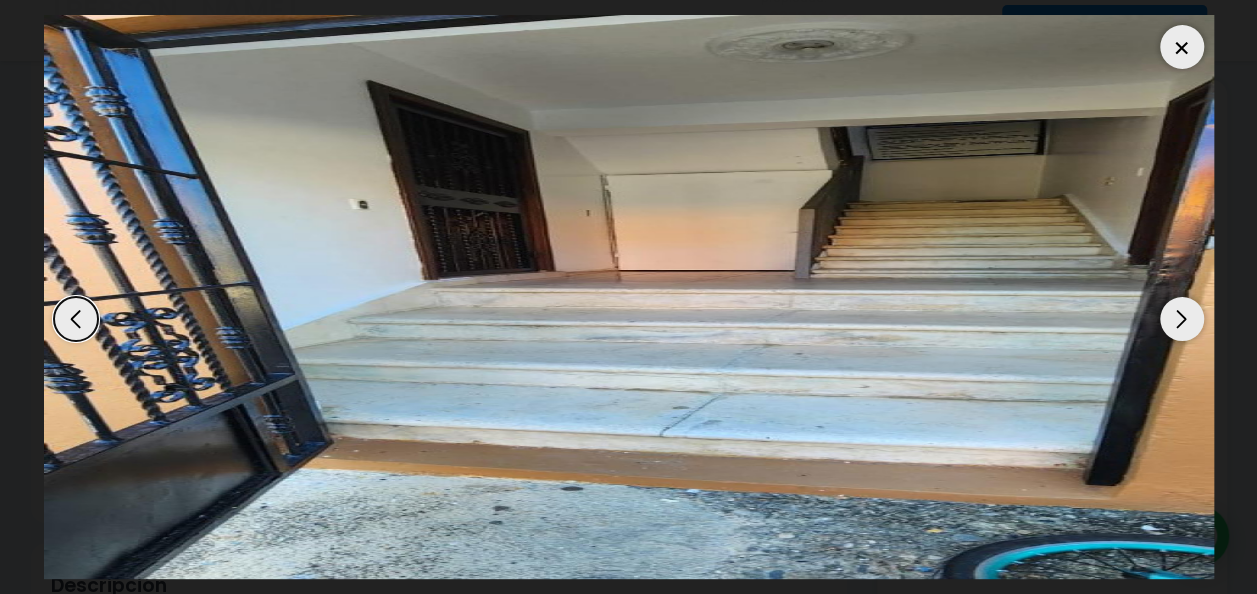 click at bounding box center (1182, 319) 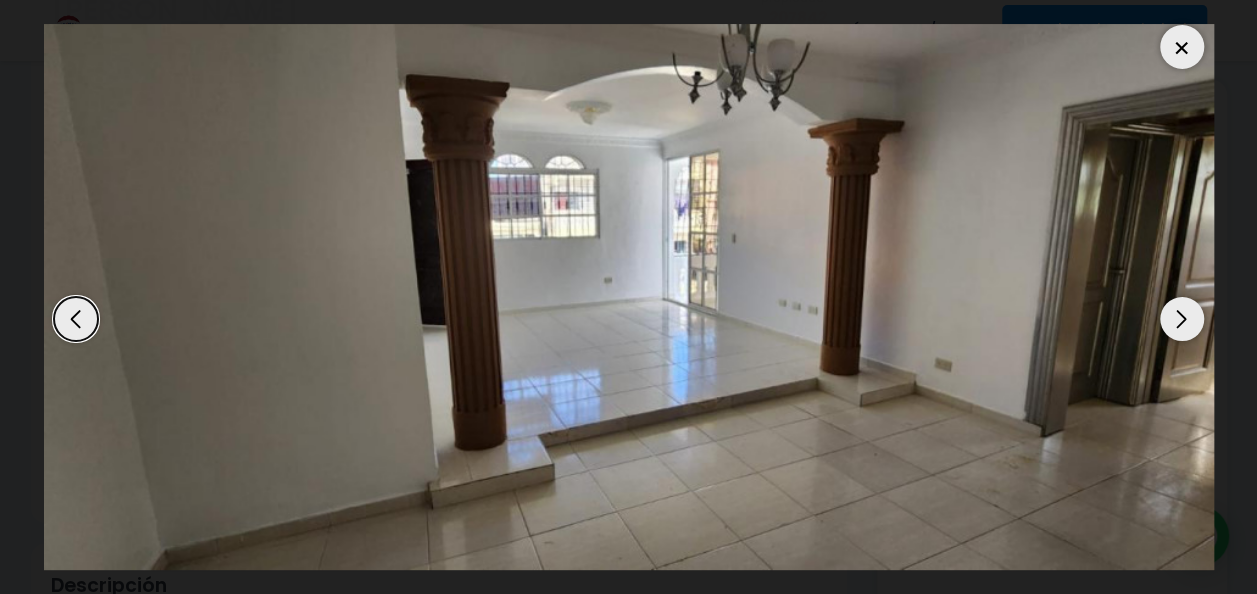 click at bounding box center [1182, 319] 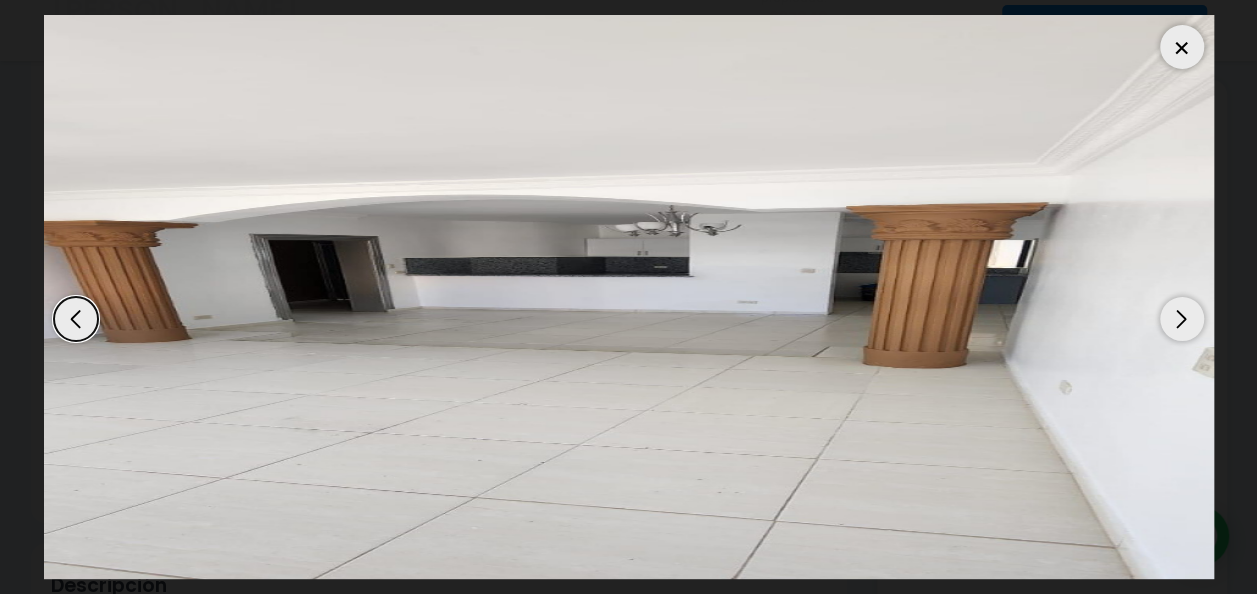 click at bounding box center [76, 319] 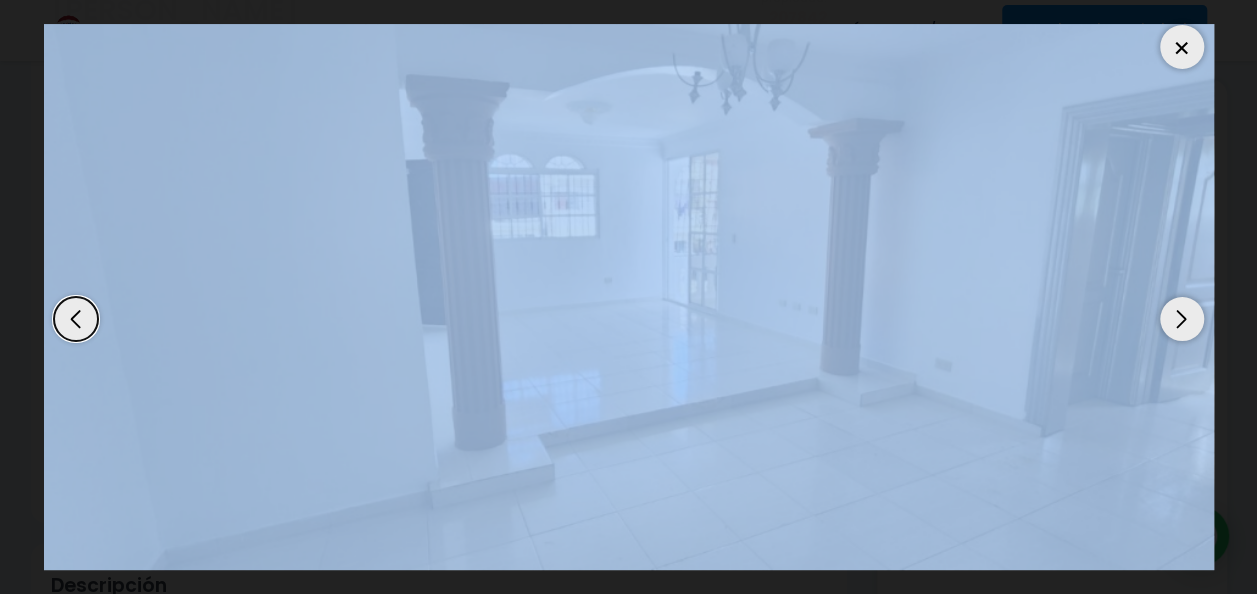 click at bounding box center [76, 319] 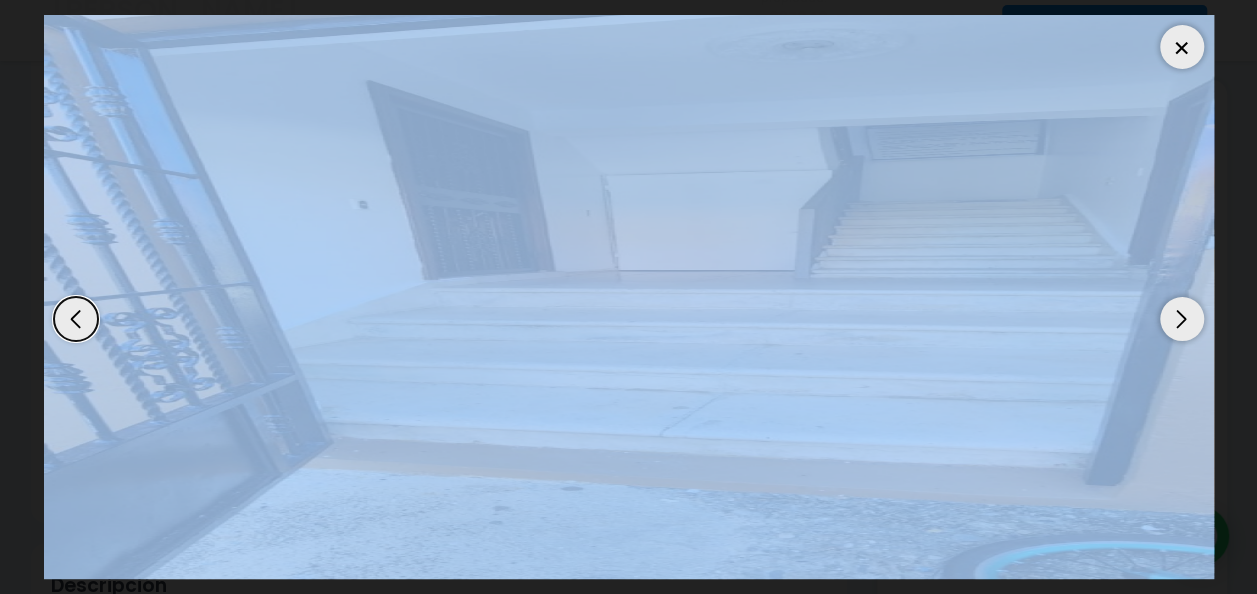 click at bounding box center [629, 297] 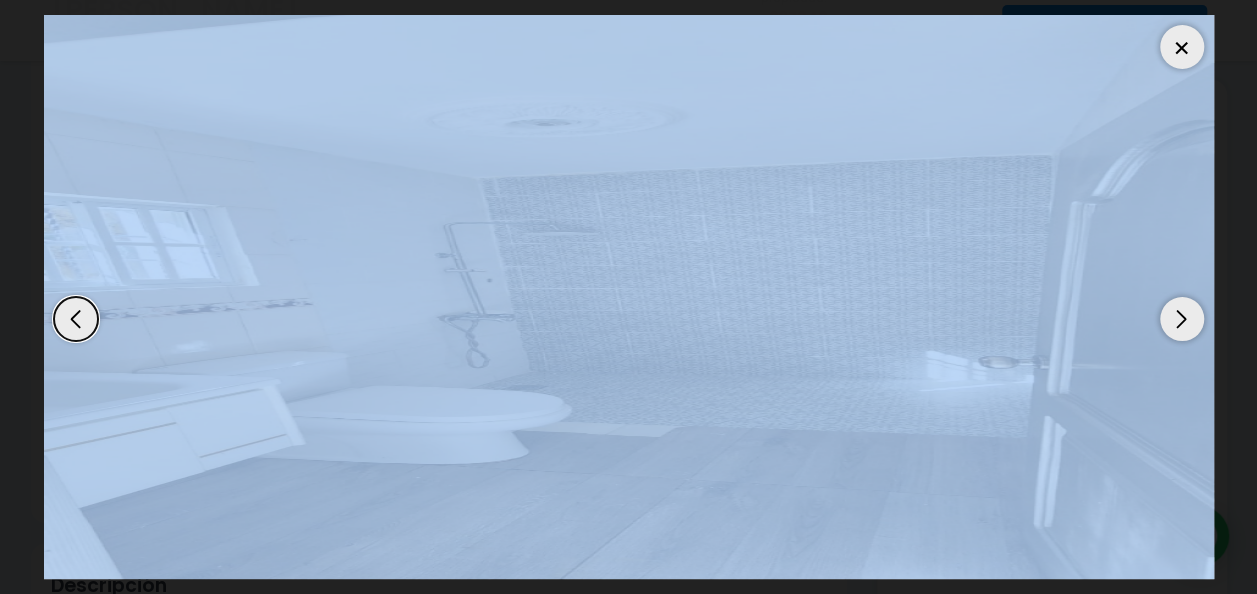 click at bounding box center (1182, 47) 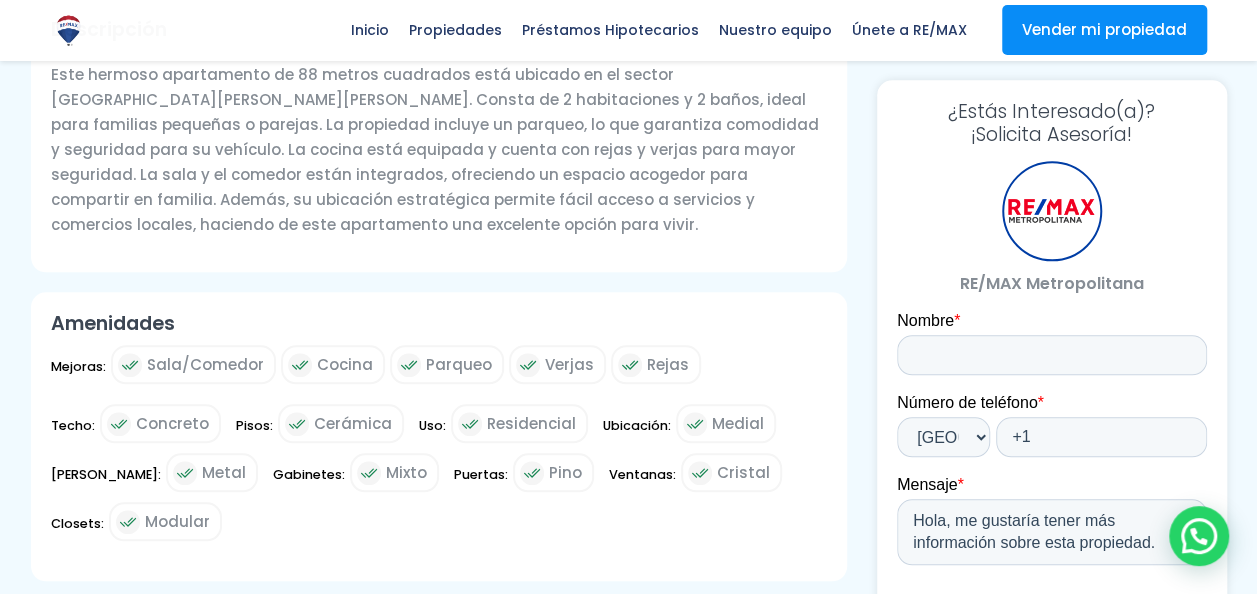scroll, scrollTop: 775, scrollLeft: 0, axis: vertical 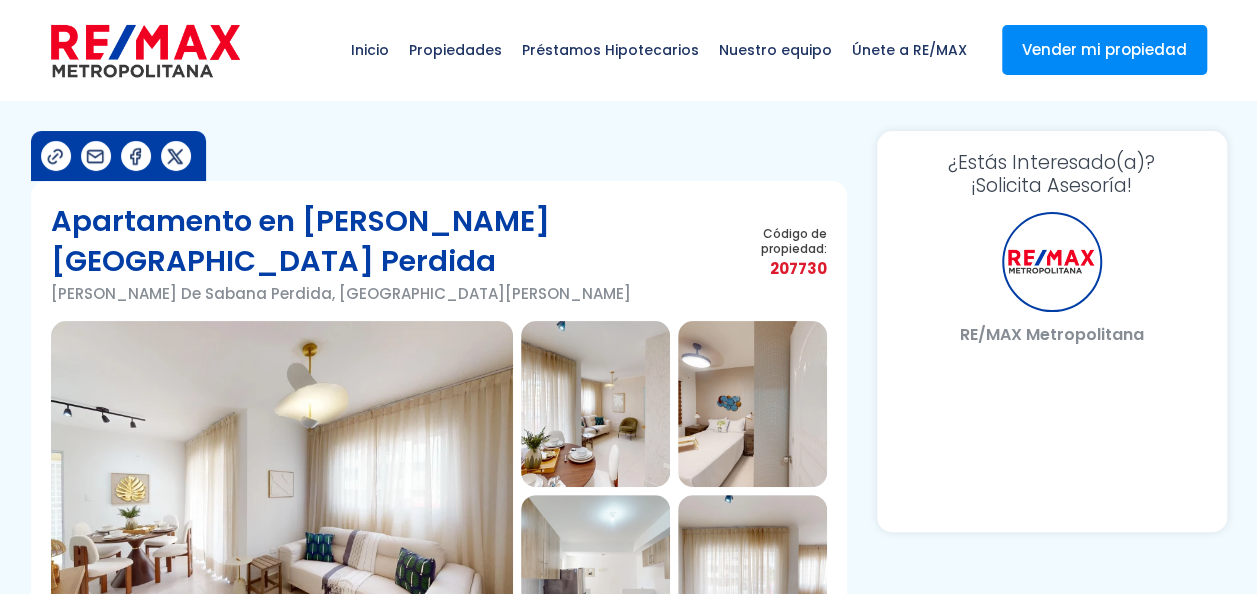 select on "DO" 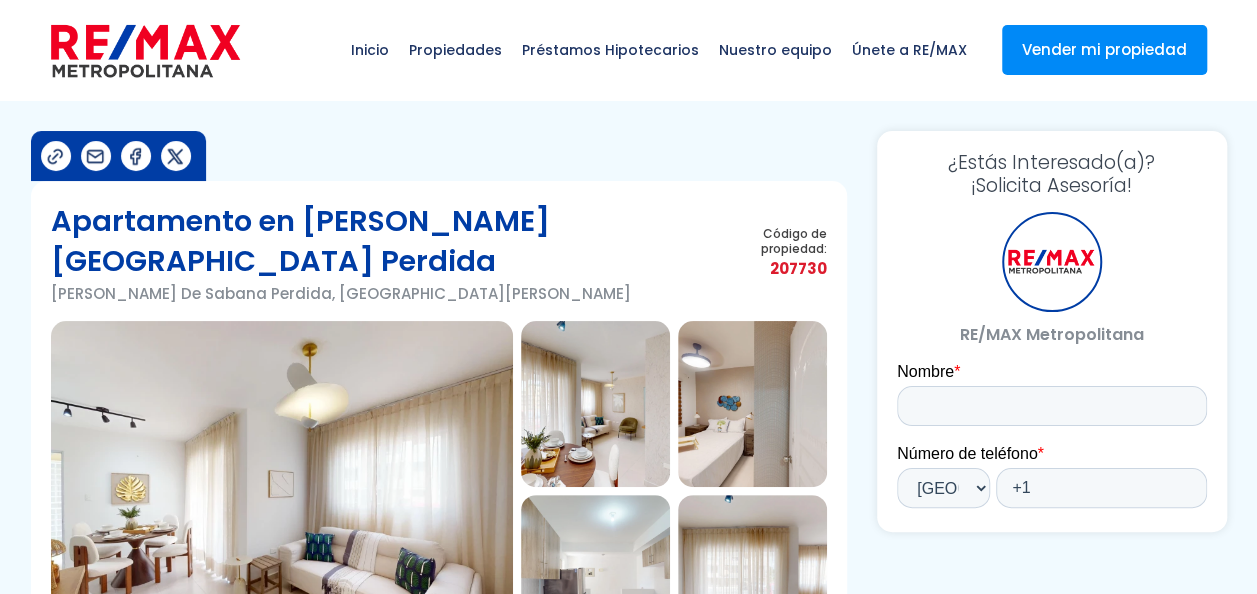 scroll, scrollTop: 0, scrollLeft: 0, axis: both 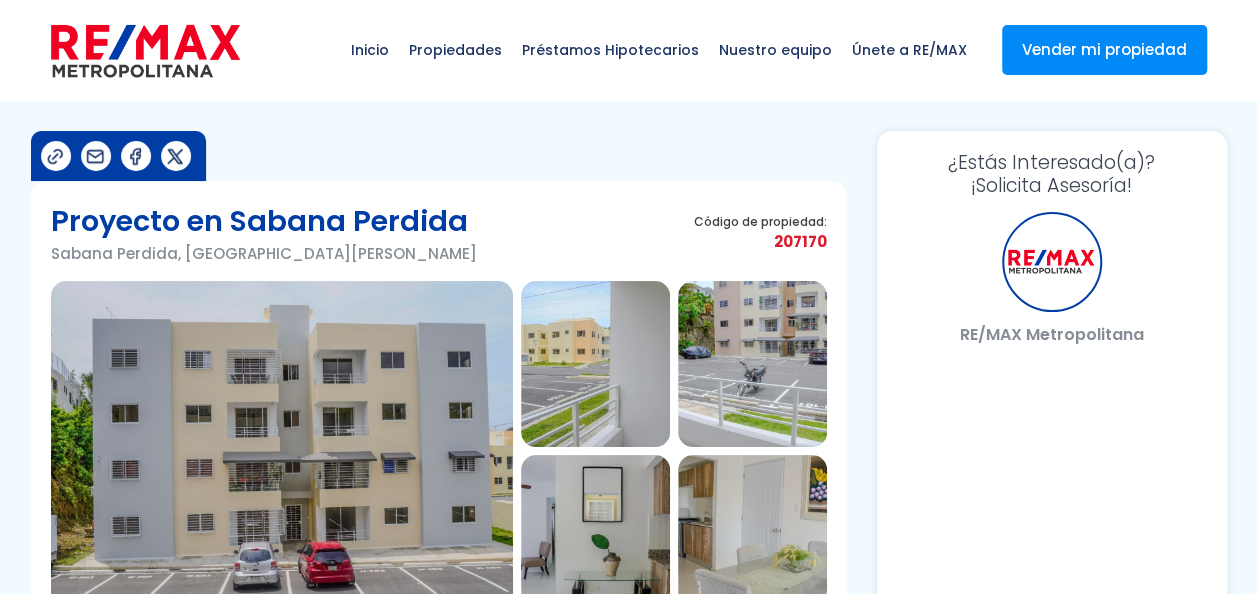 select on "DO" 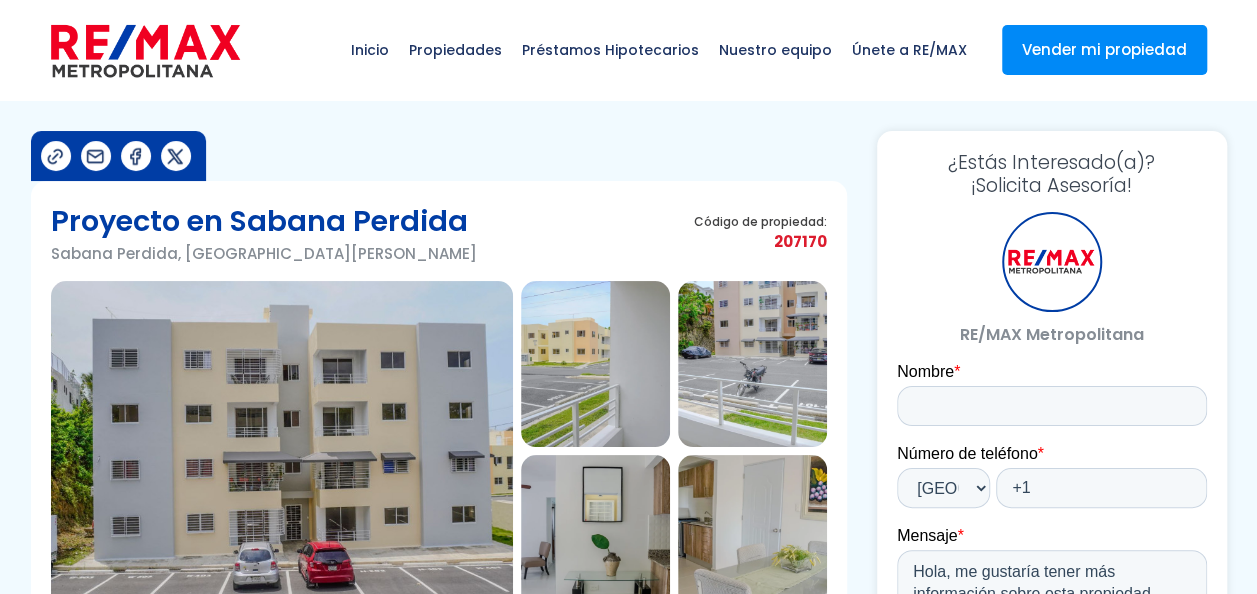 scroll, scrollTop: 0, scrollLeft: 0, axis: both 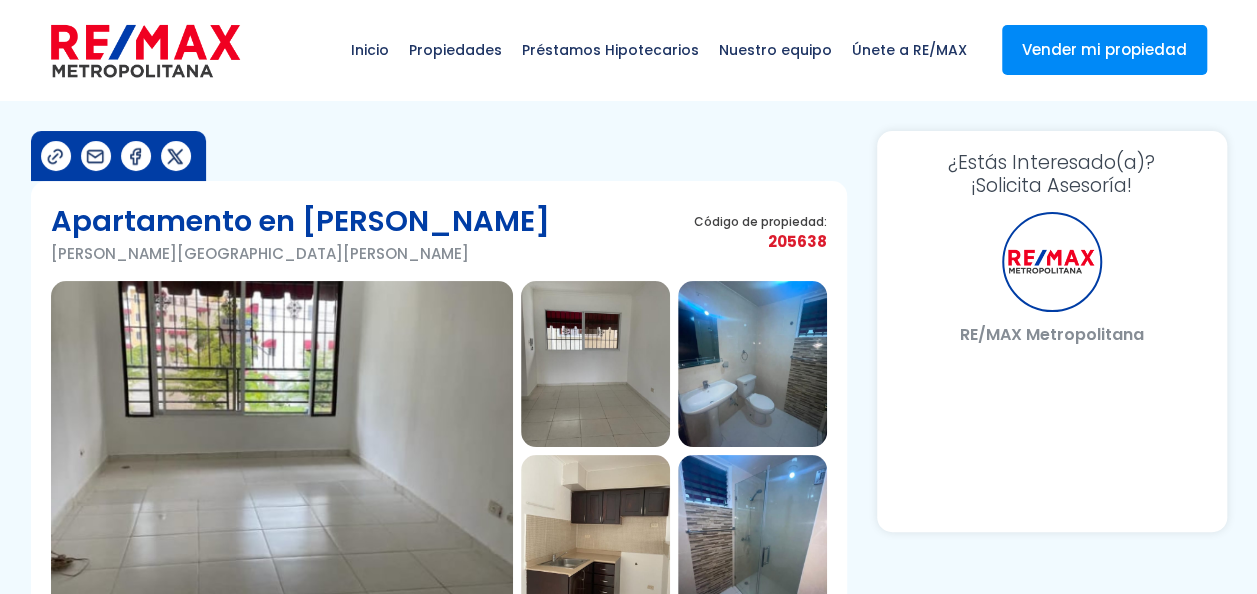 select on "DO" 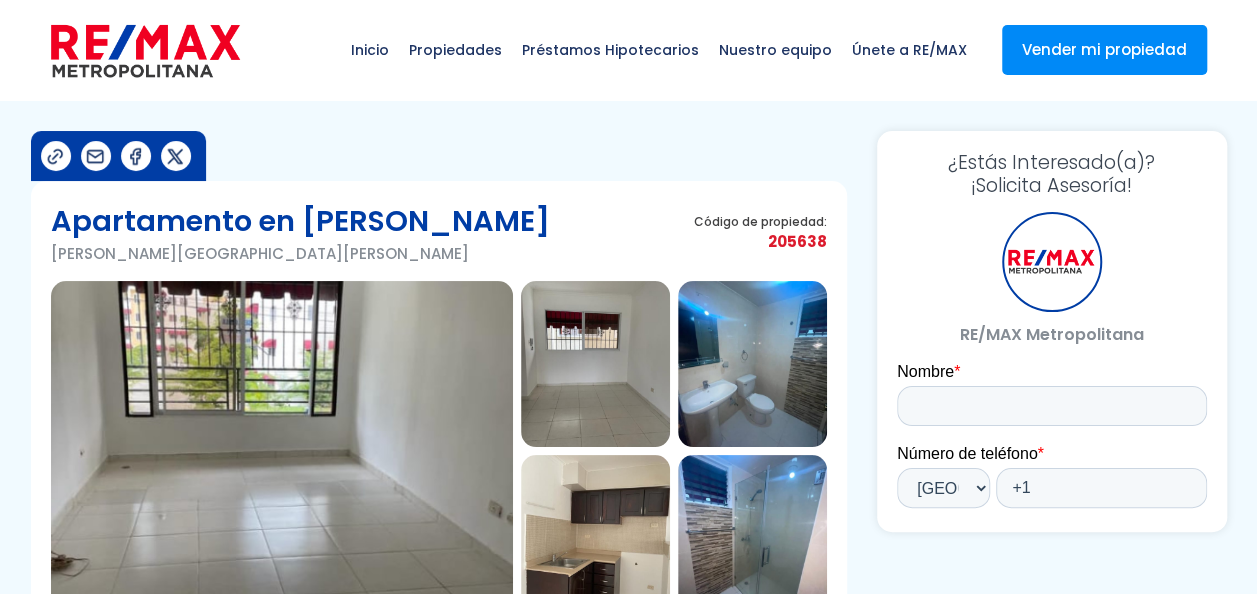 scroll, scrollTop: 0, scrollLeft: 0, axis: both 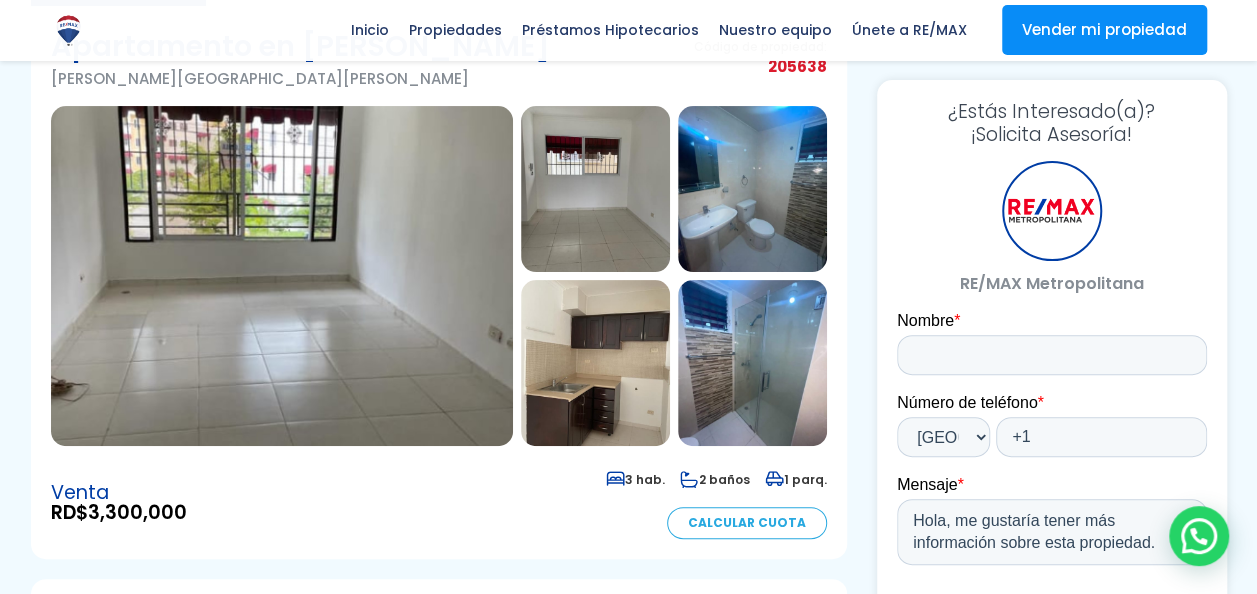 click at bounding box center [595, 363] 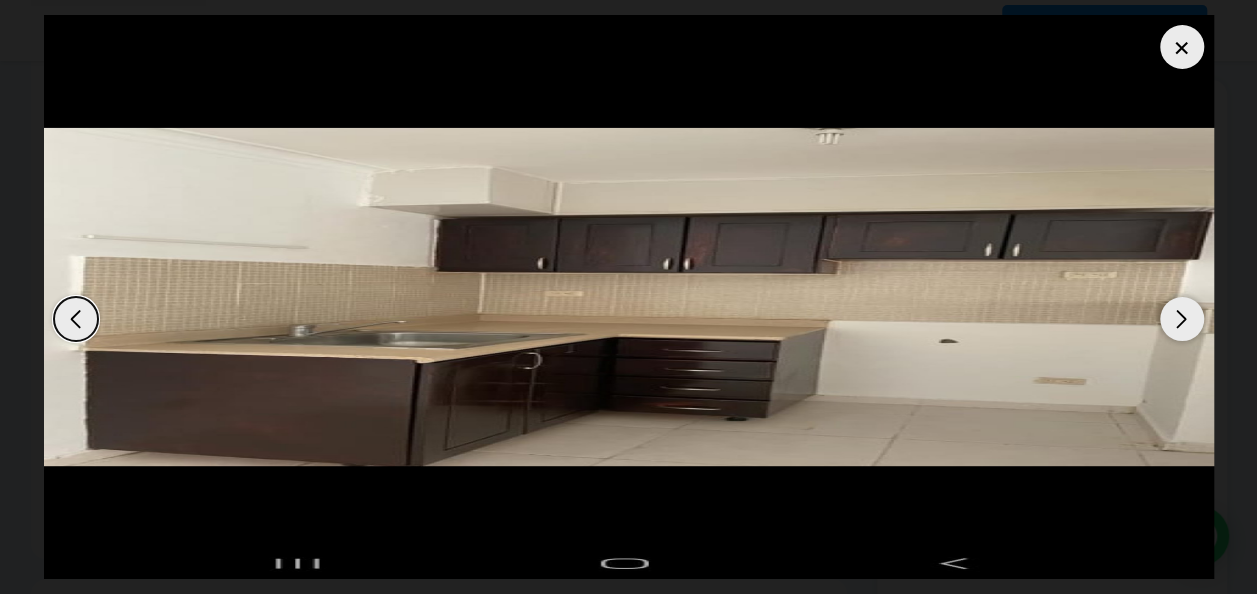 click at bounding box center [1182, 319] 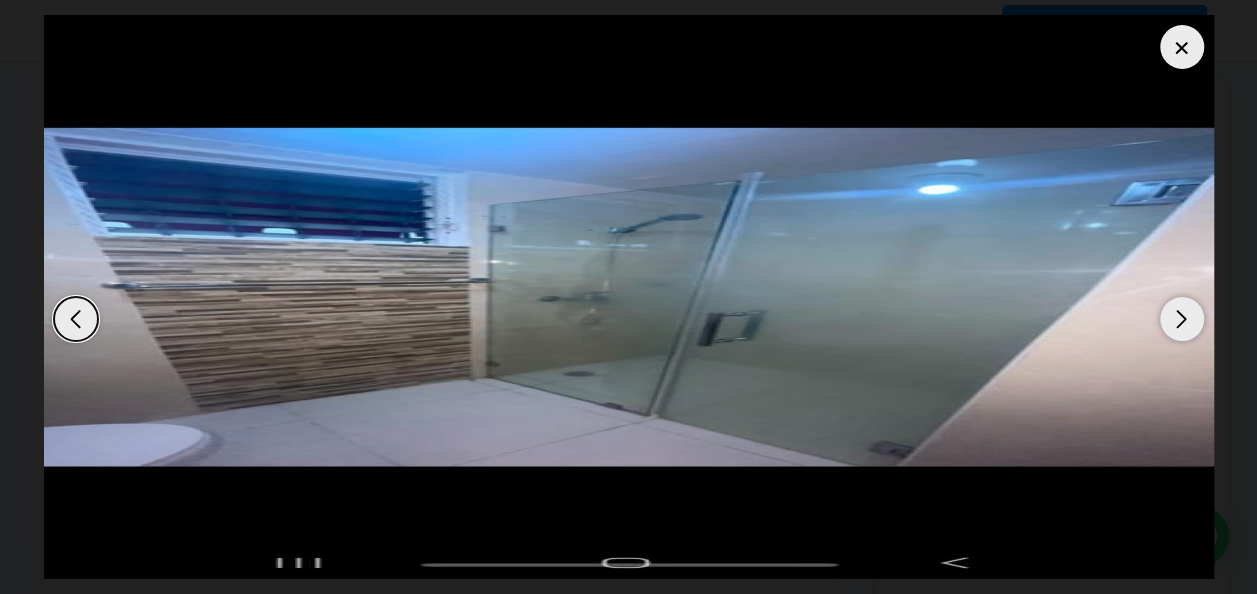 click at bounding box center (1182, 319) 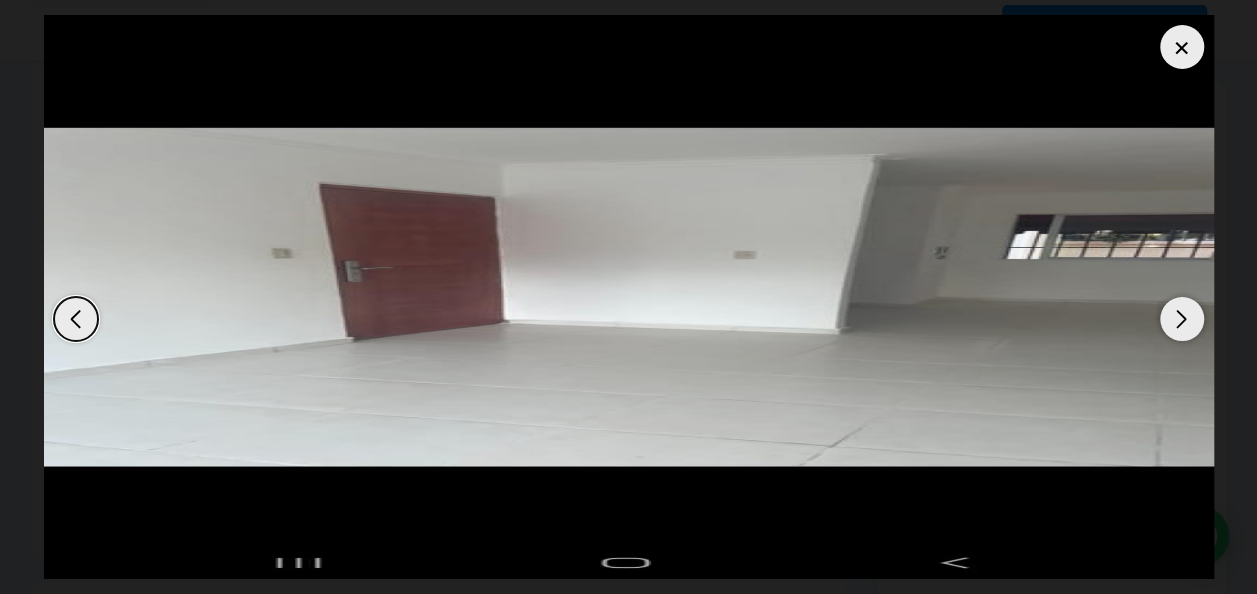 click at bounding box center [1182, 47] 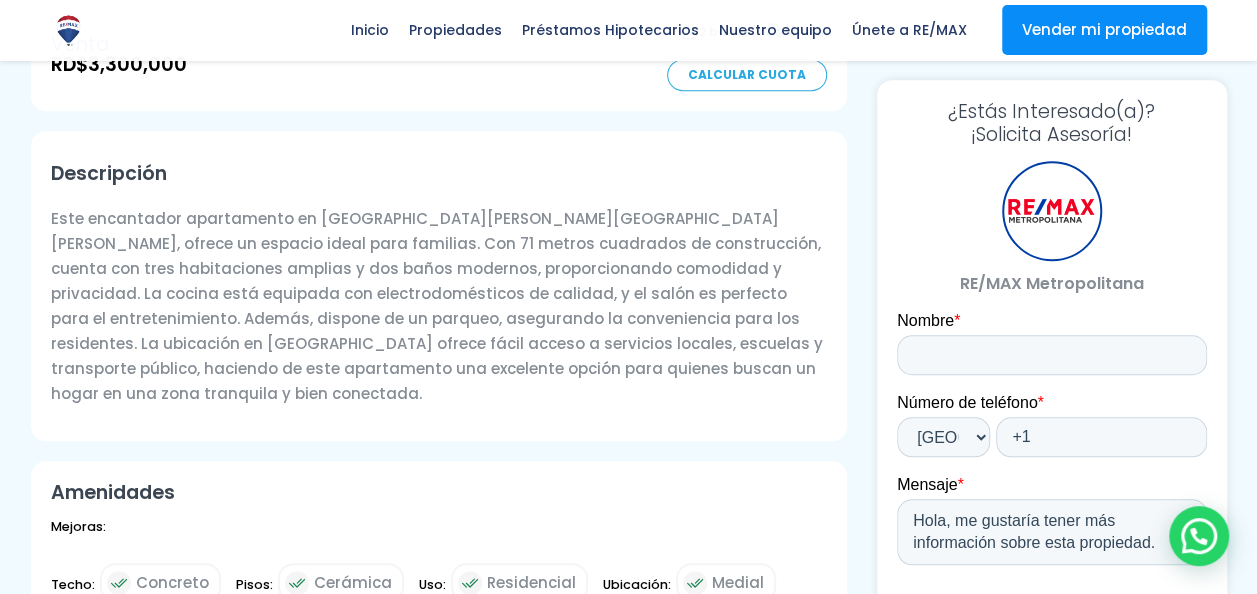 scroll, scrollTop: 0, scrollLeft: 0, axis: both 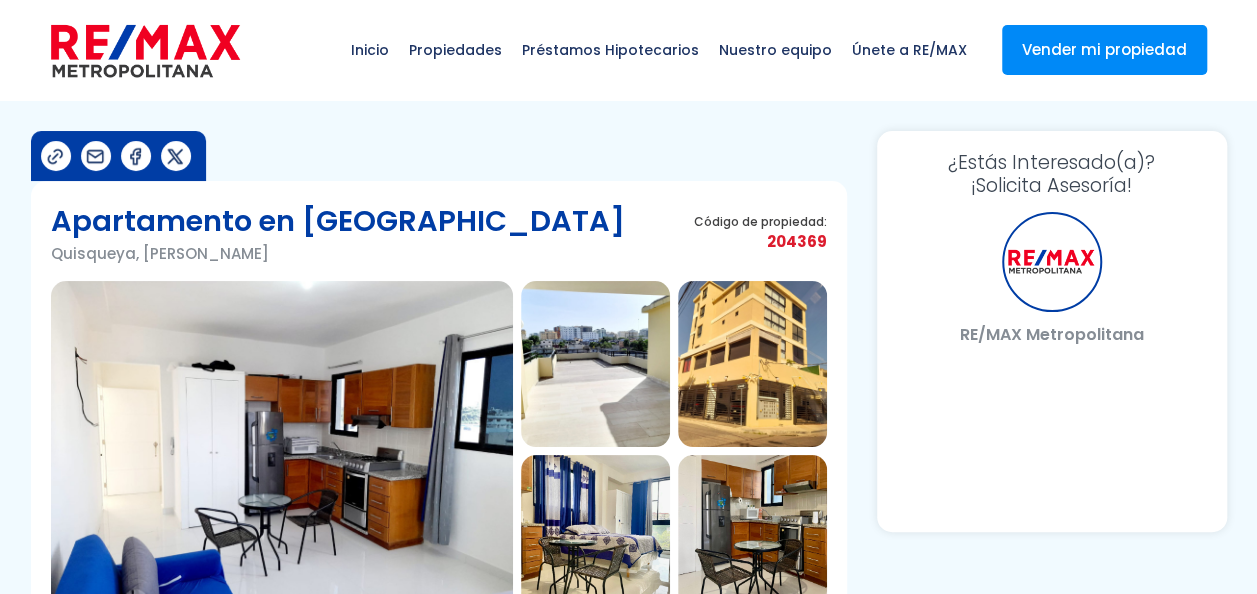 select on "DO" 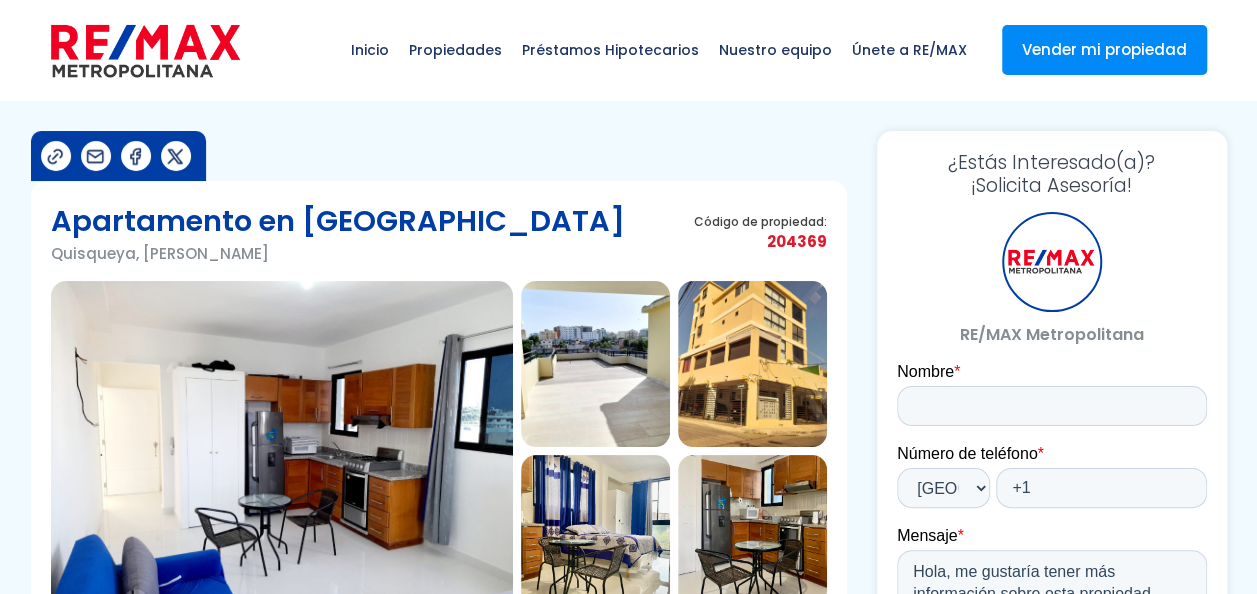 scroll, scrollTop: 0, scrollLeft: 0, axis: both 